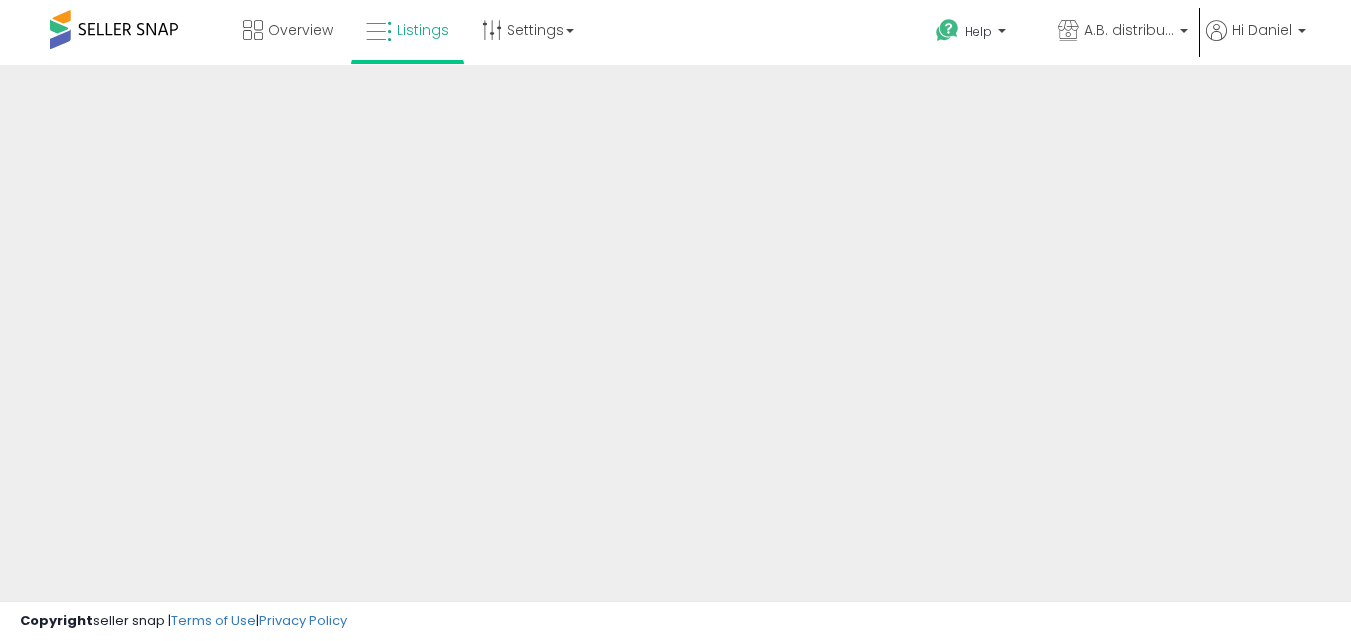 scroll, scrollTop: 0, scrollLeft: 0, axis: both 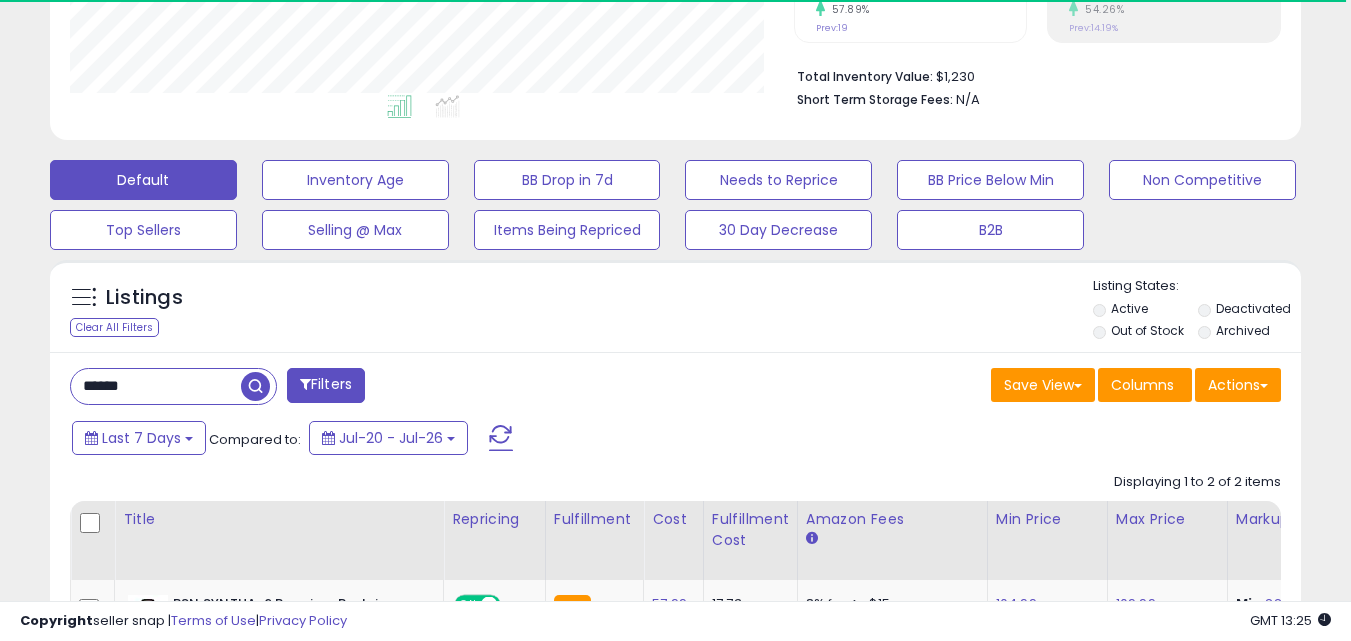 click on "******" at bounding box center (156, 386) 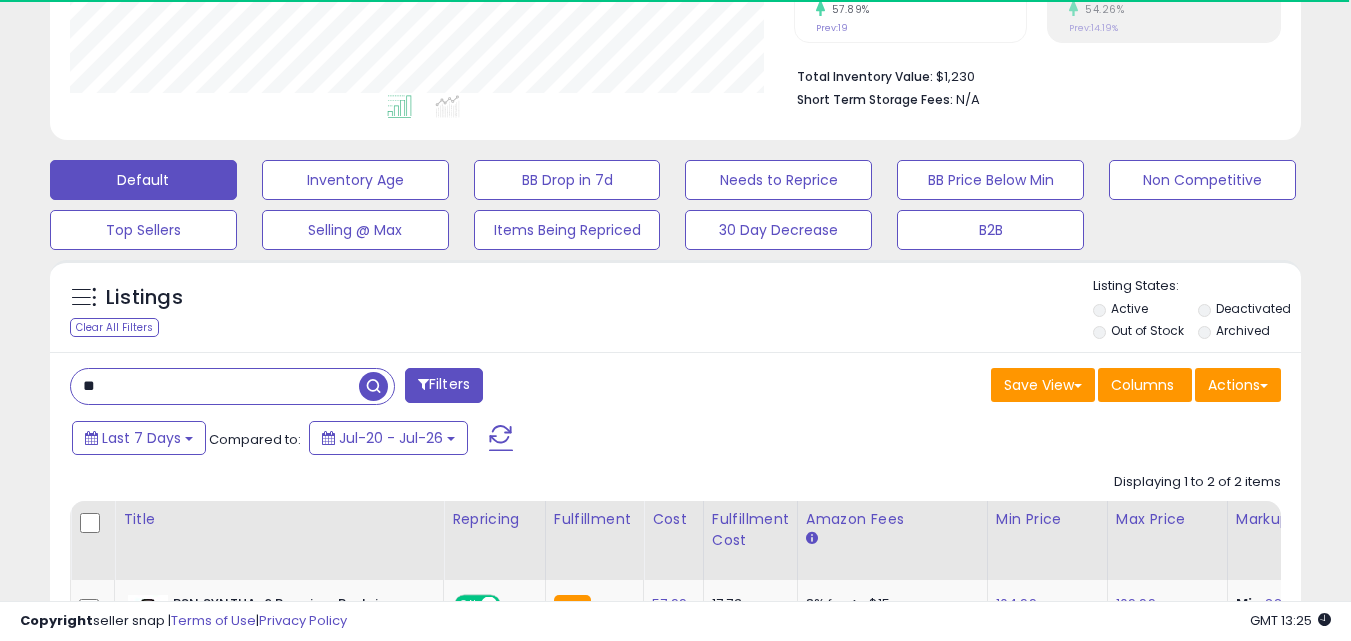 type on "*" 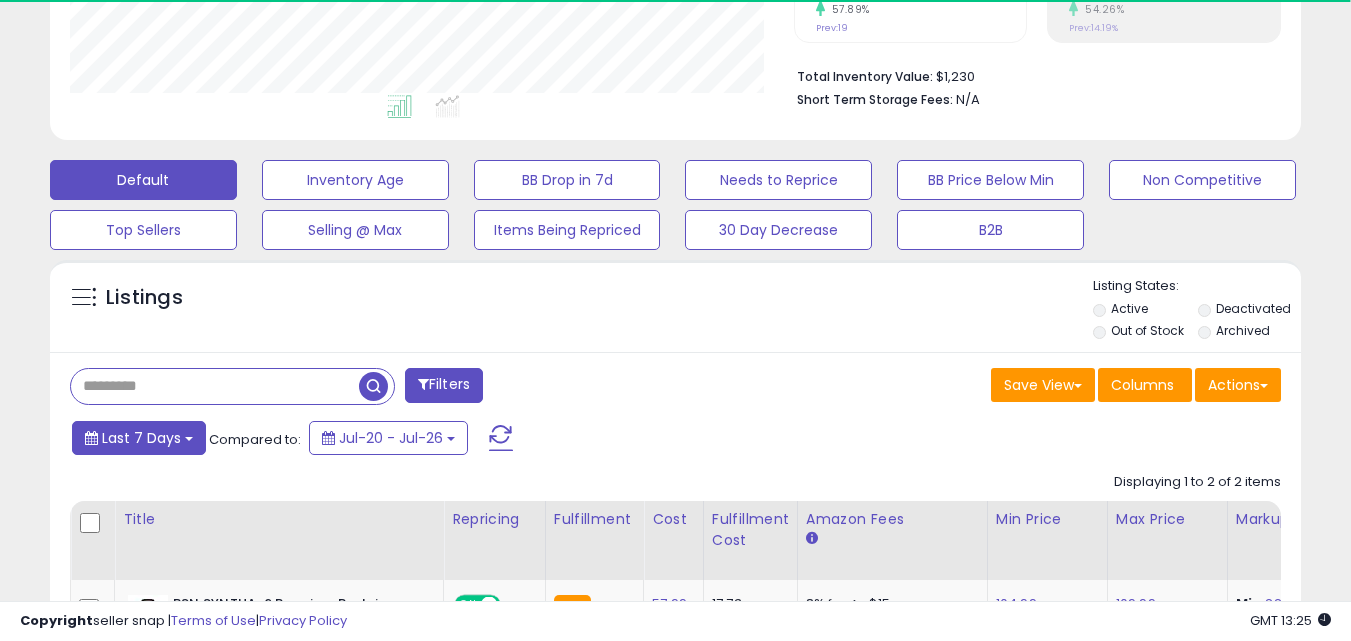 type 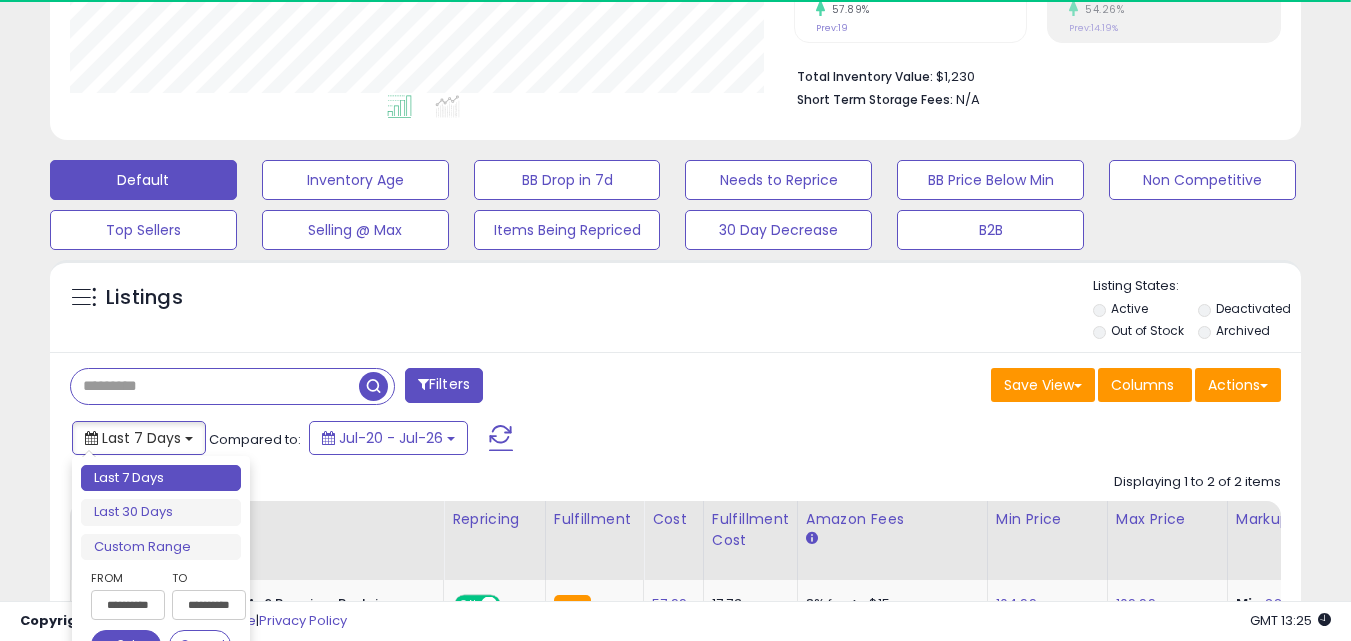 type on "**********" 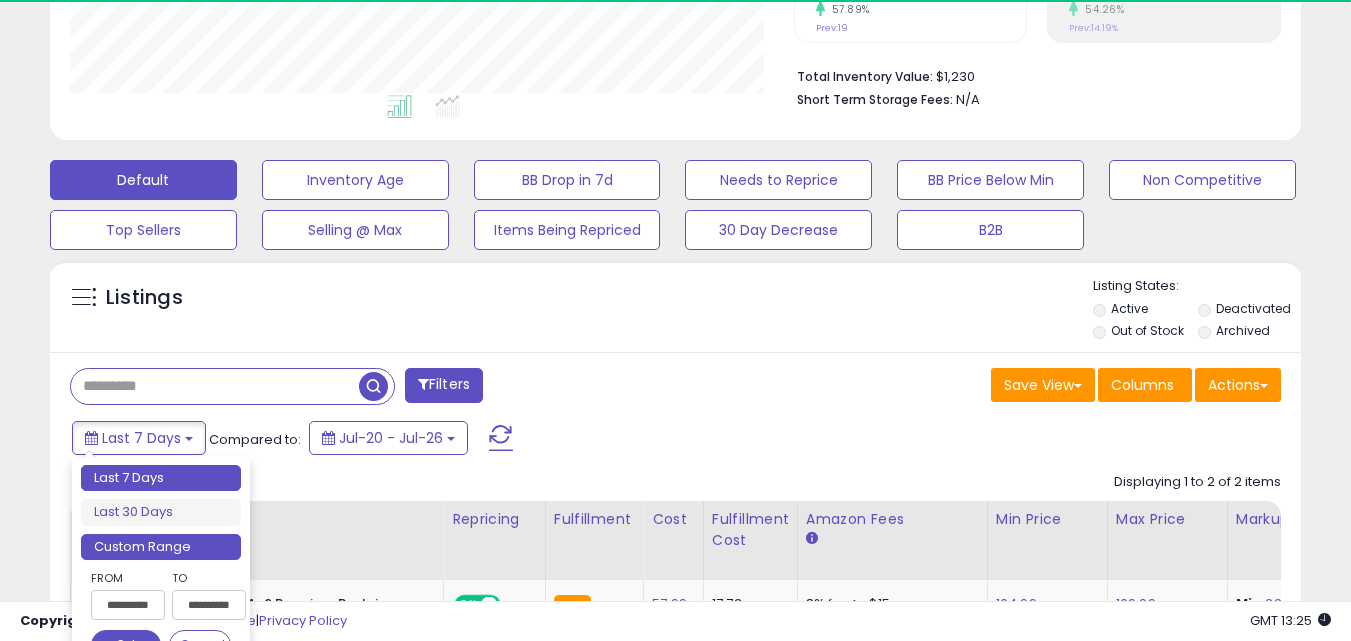 click on "Custom Range" at bounding box center [161, 547] 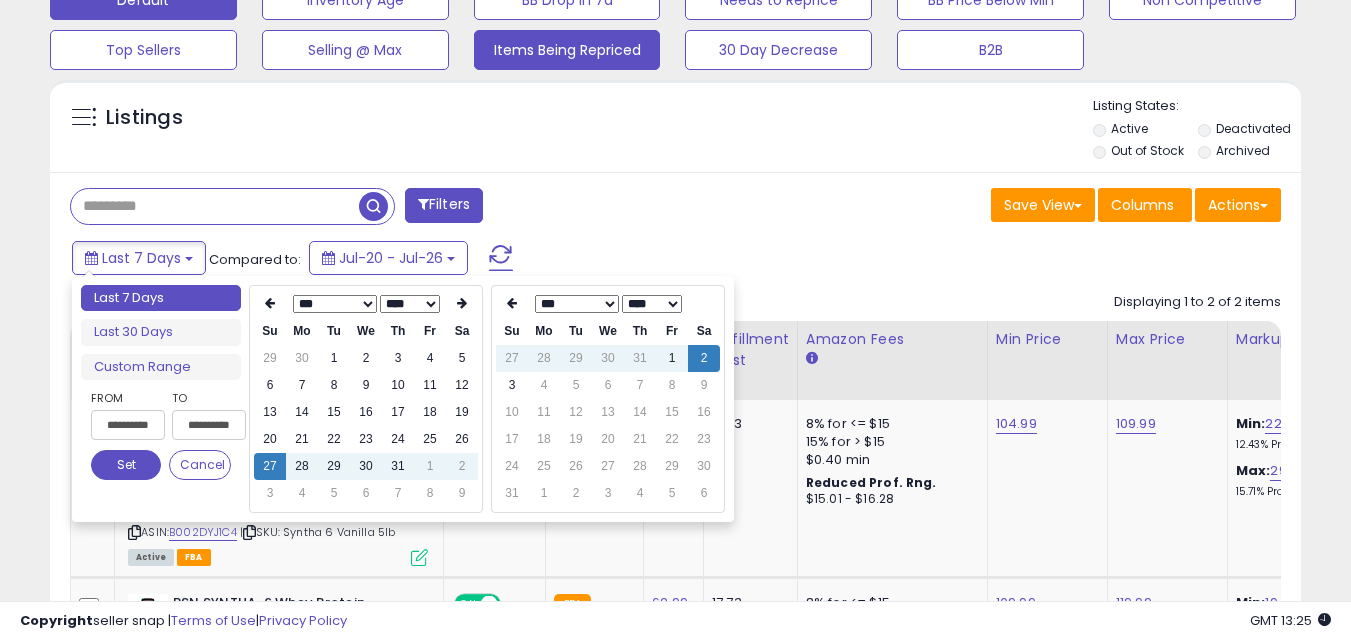 scroll, scrollTop: 663, scrollLeft: 0, axis: vertical 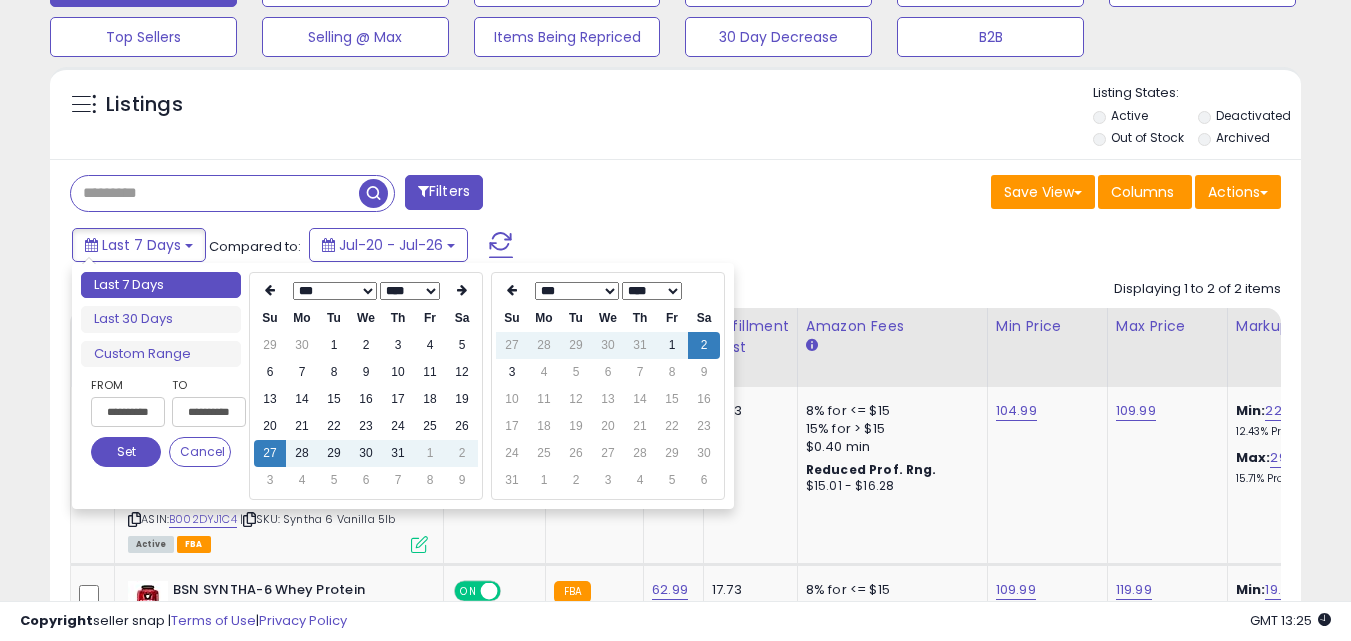 type on "**********" 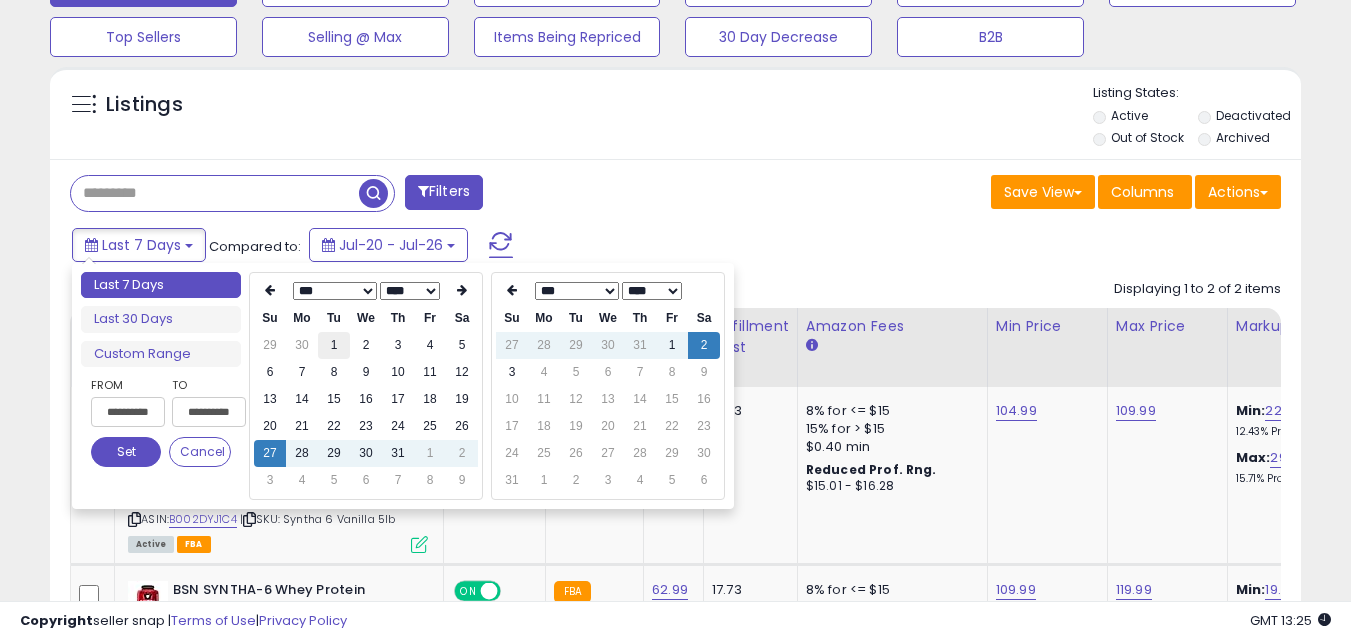 click on "1" at bounding box center [334, 345] 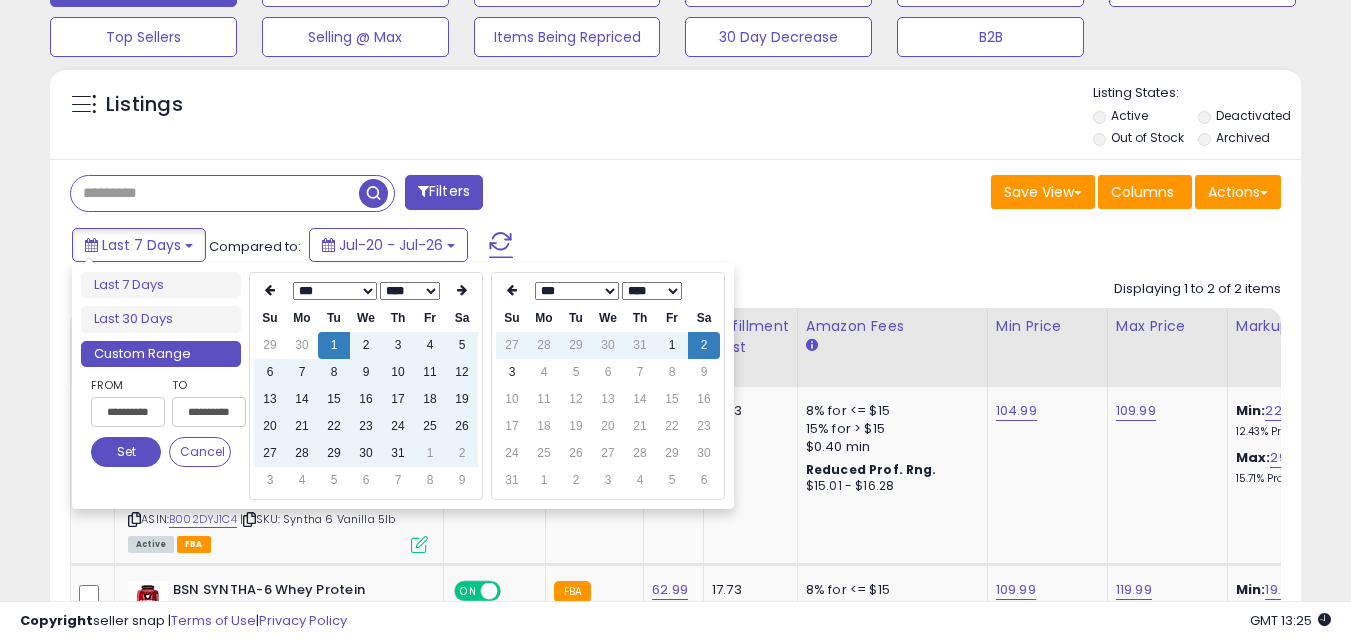 type on "**********" 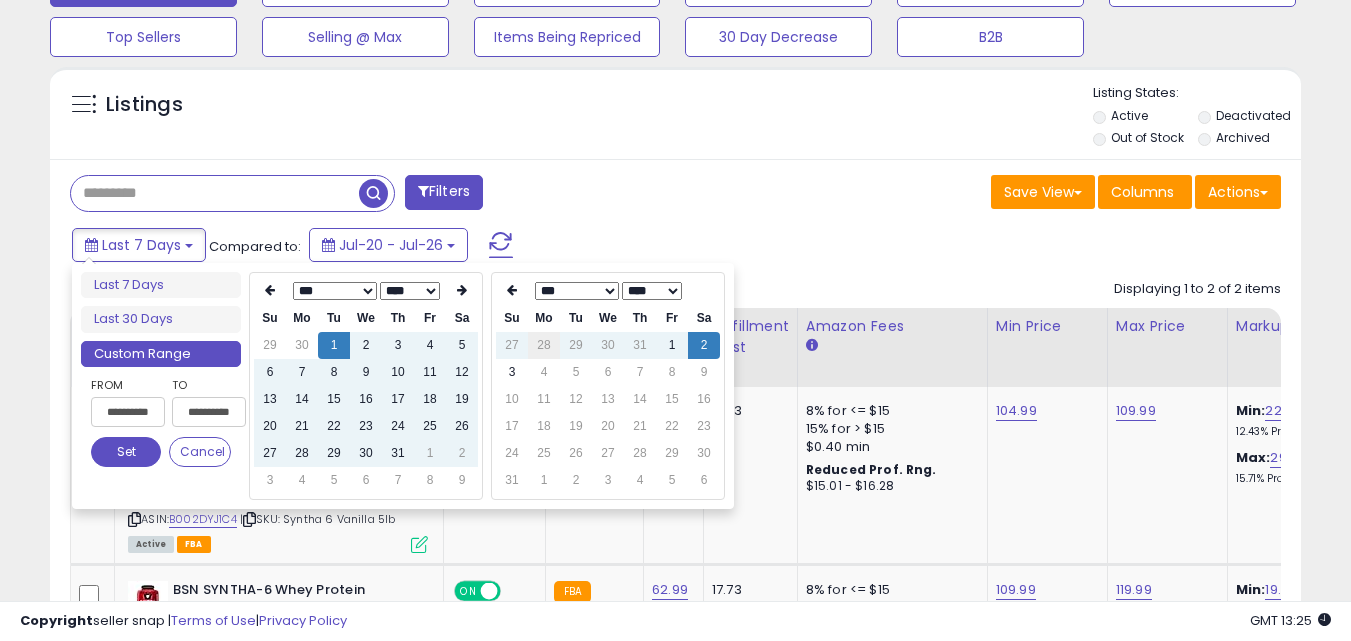 click on "28" at bounding box center [544, 345] 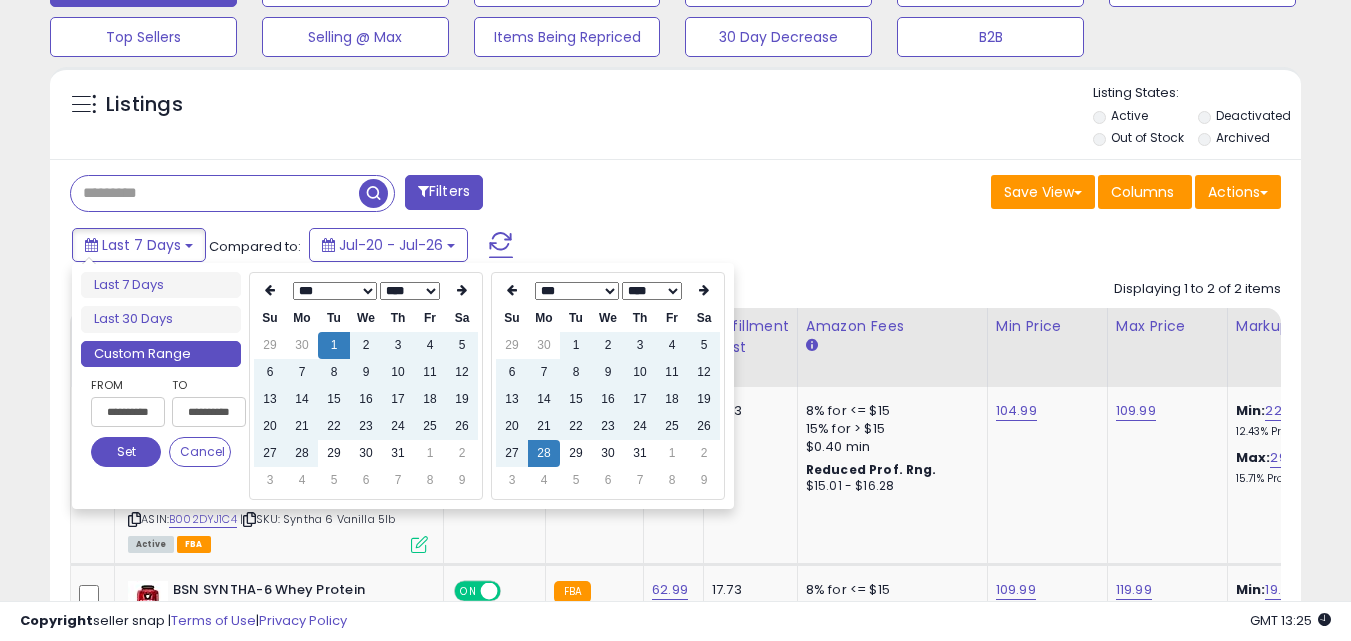 type on "**********" 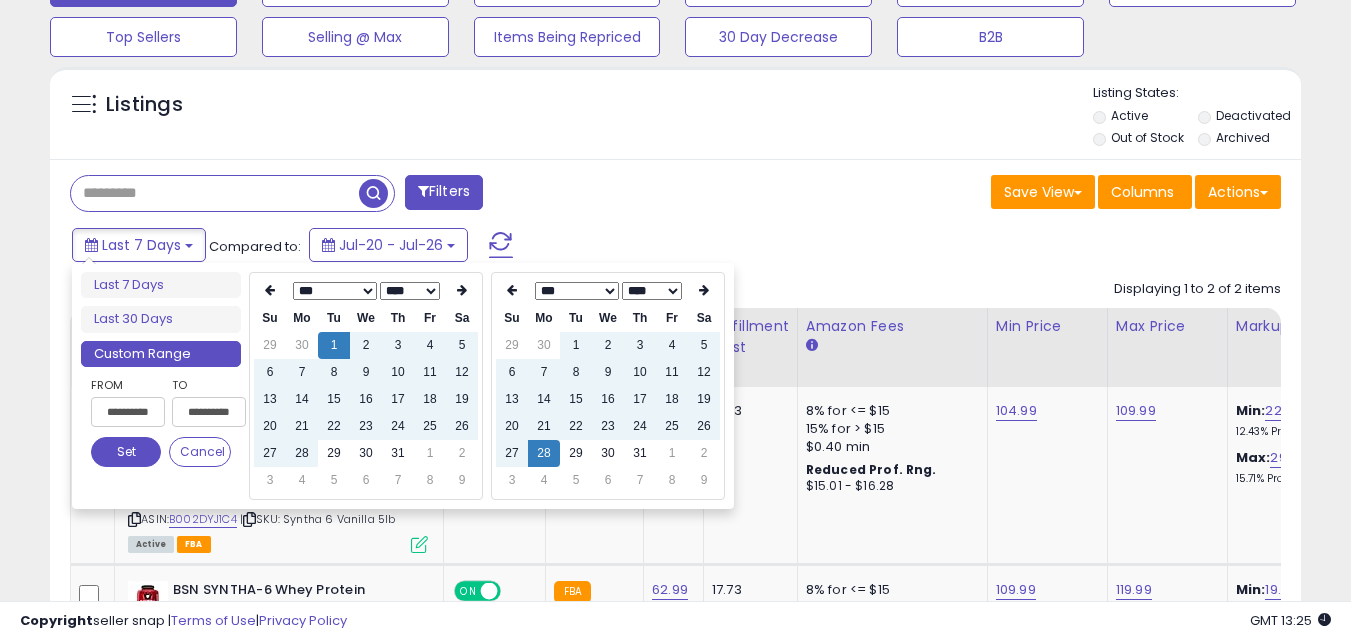 click on "Set" at bounding box center (126, 452) 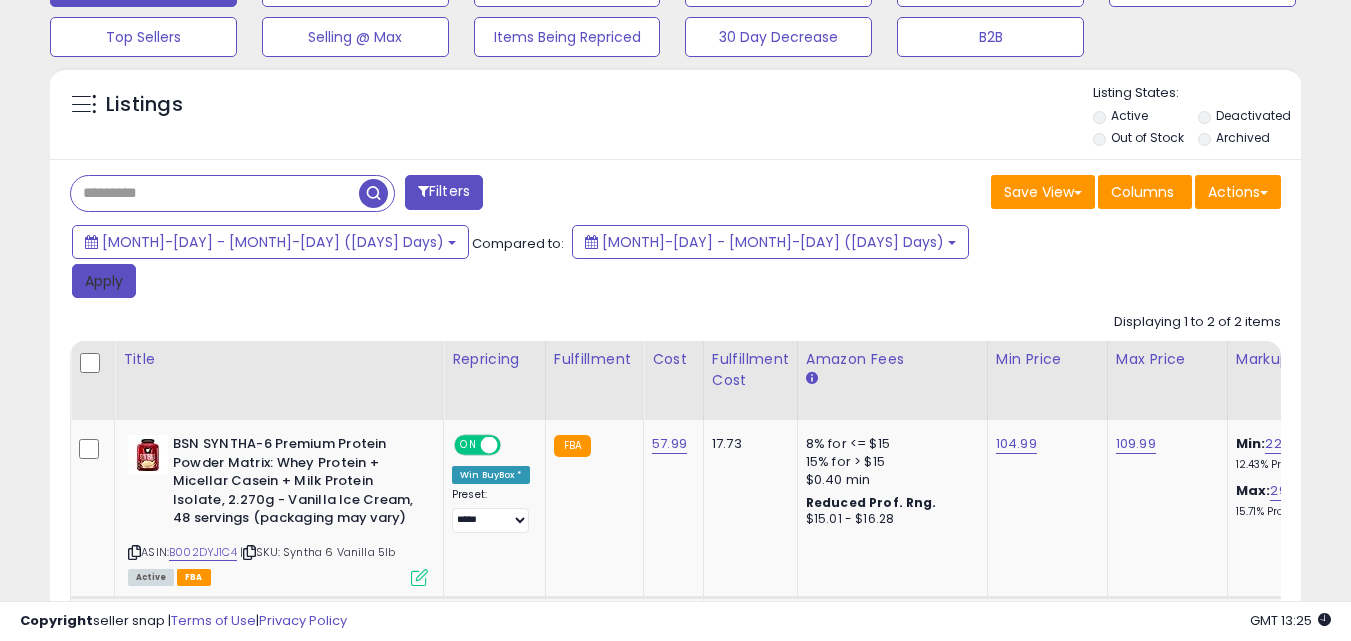 click on "Apply" at bounding box center (104, 281) 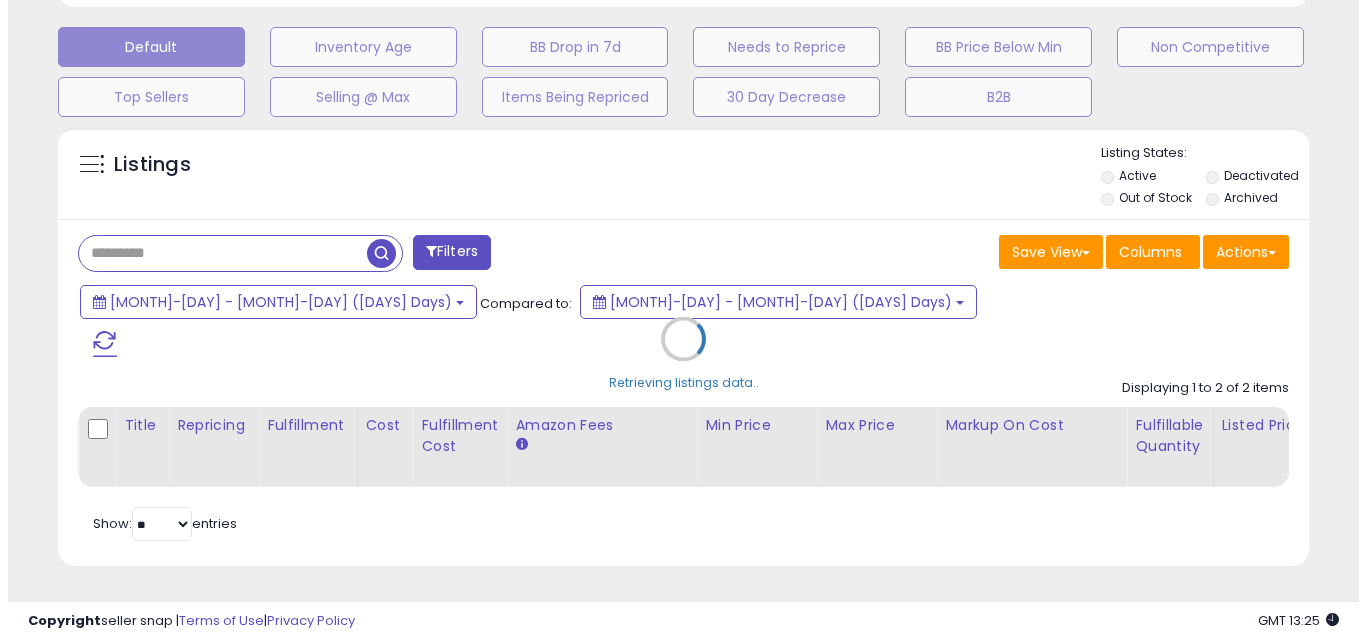 scroll, scrollTop: 579, scrollLeft: 0, axis: vertical 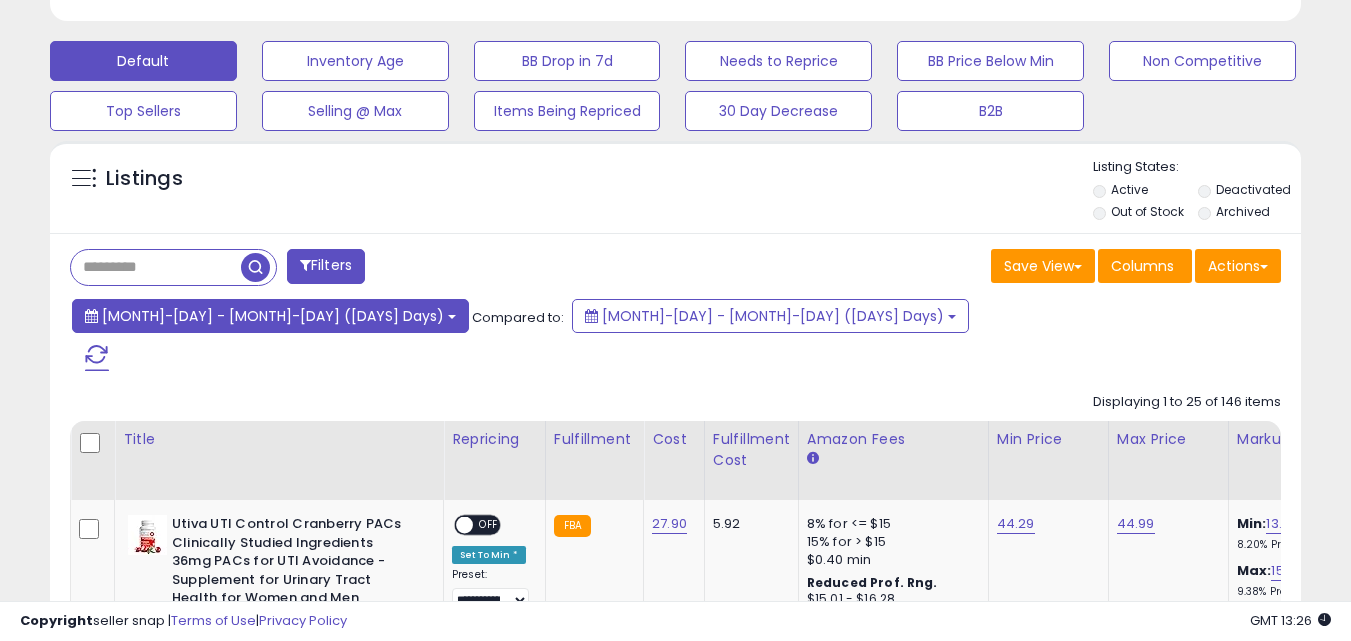click on "[MONTH]-[DAY] - [MONTH]-[DAY] ([DAYS] Days)" at bounding box center (273, 316) 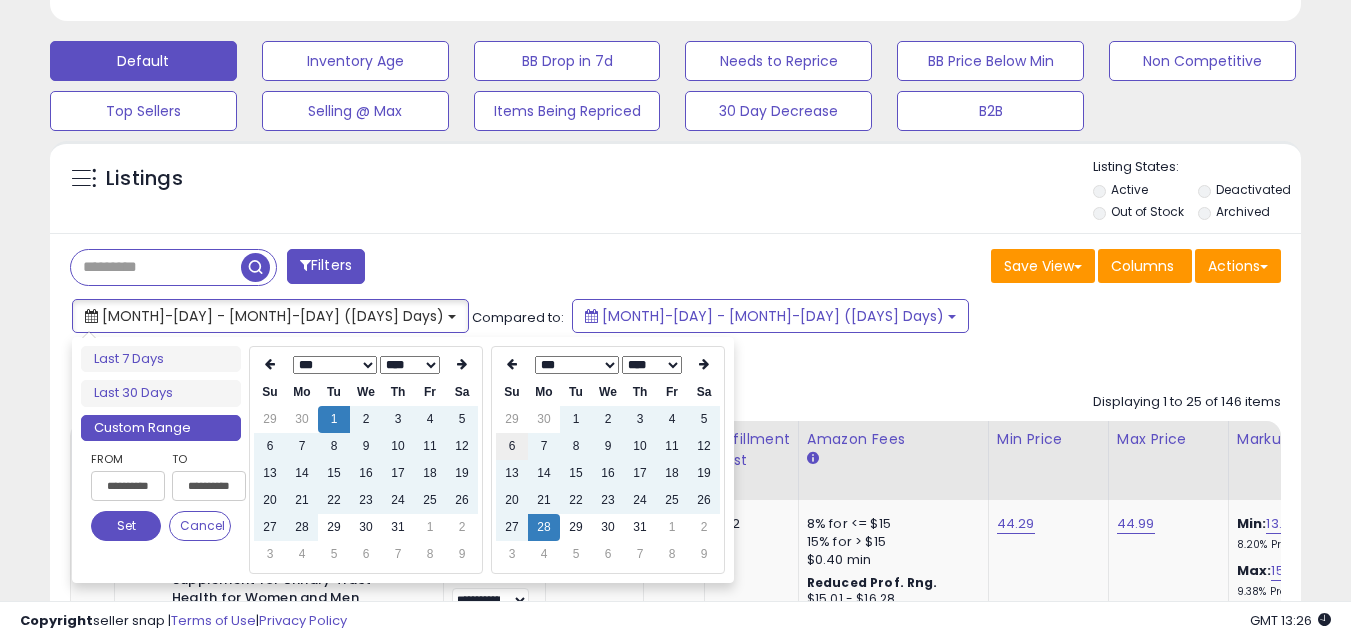 type on "**********" 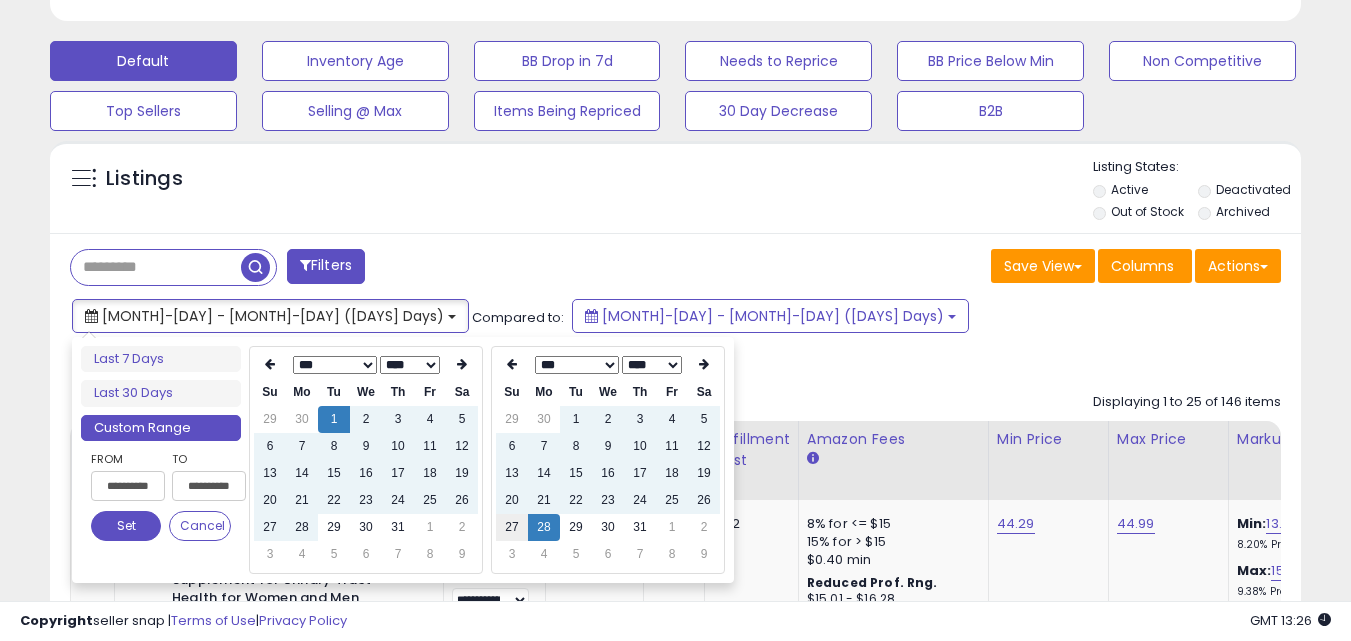 type on "**********" 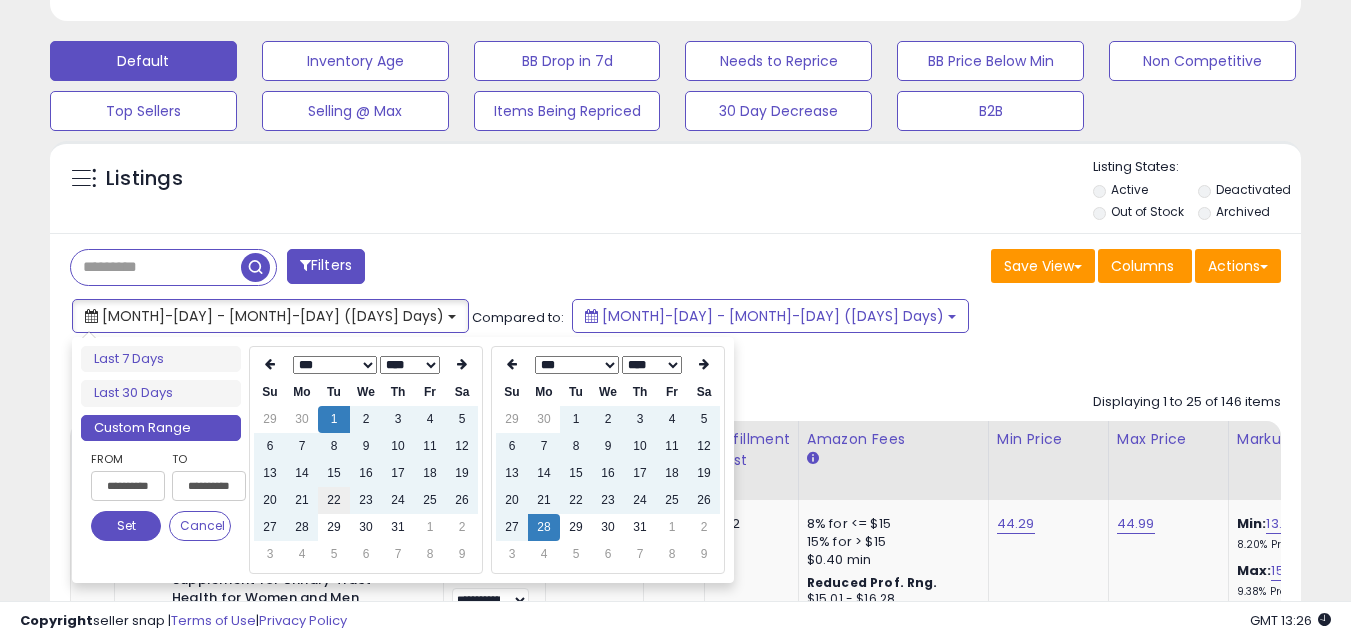 type on "**********" 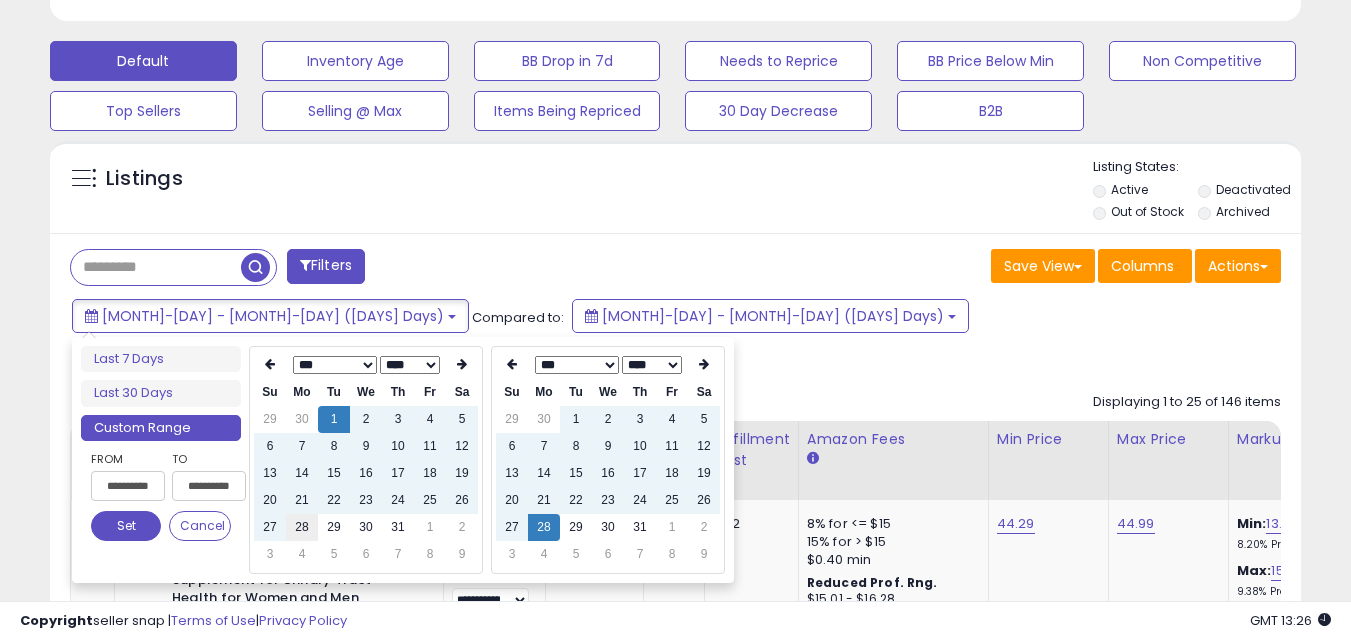 click on "28" at bounding box center (302, 527) 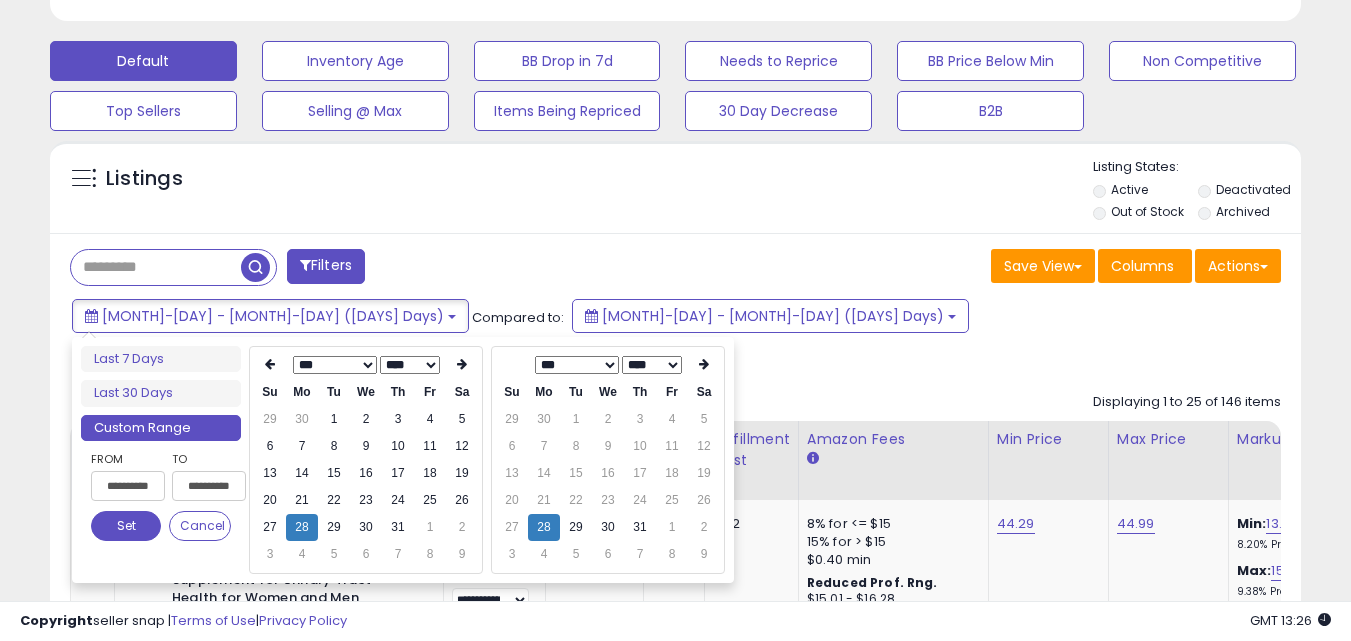 type on "**********" 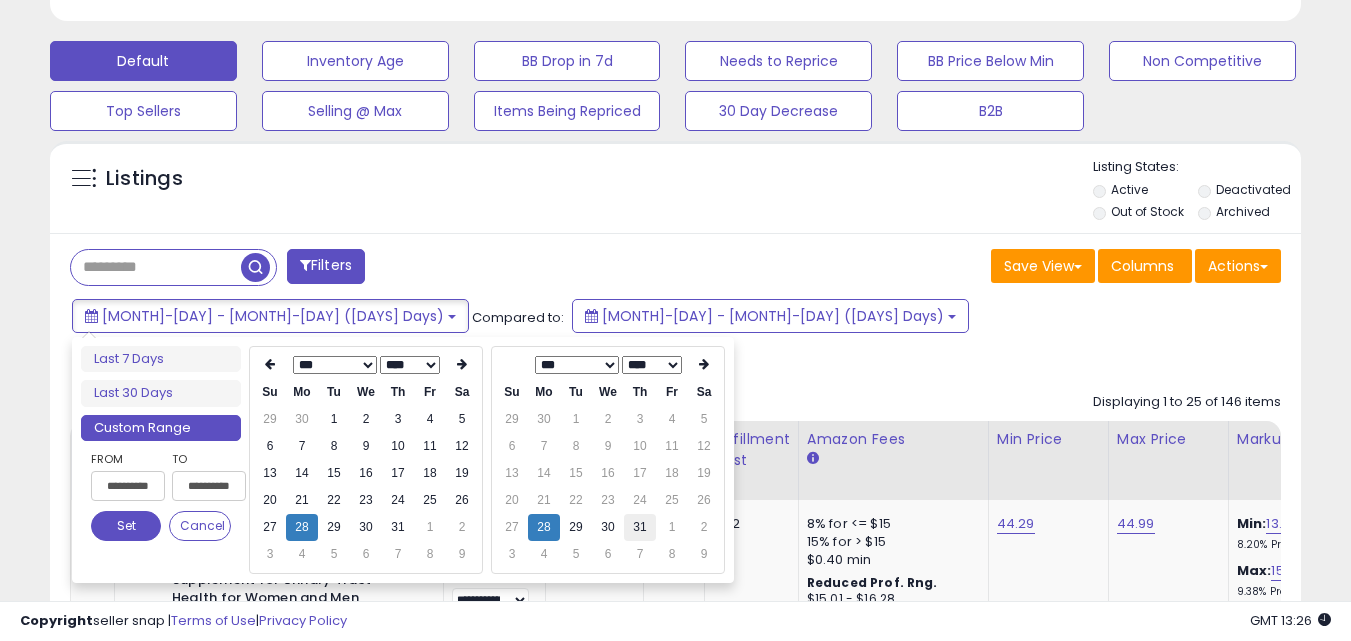 type on "**********" 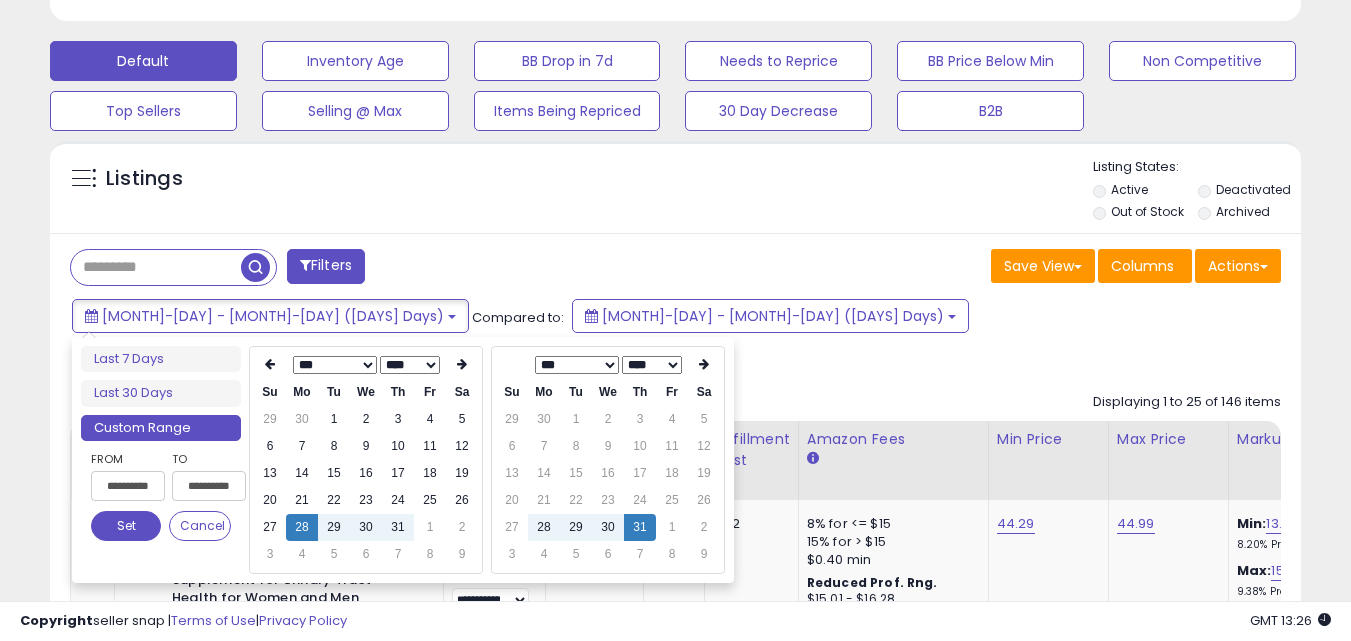 type on "**********" 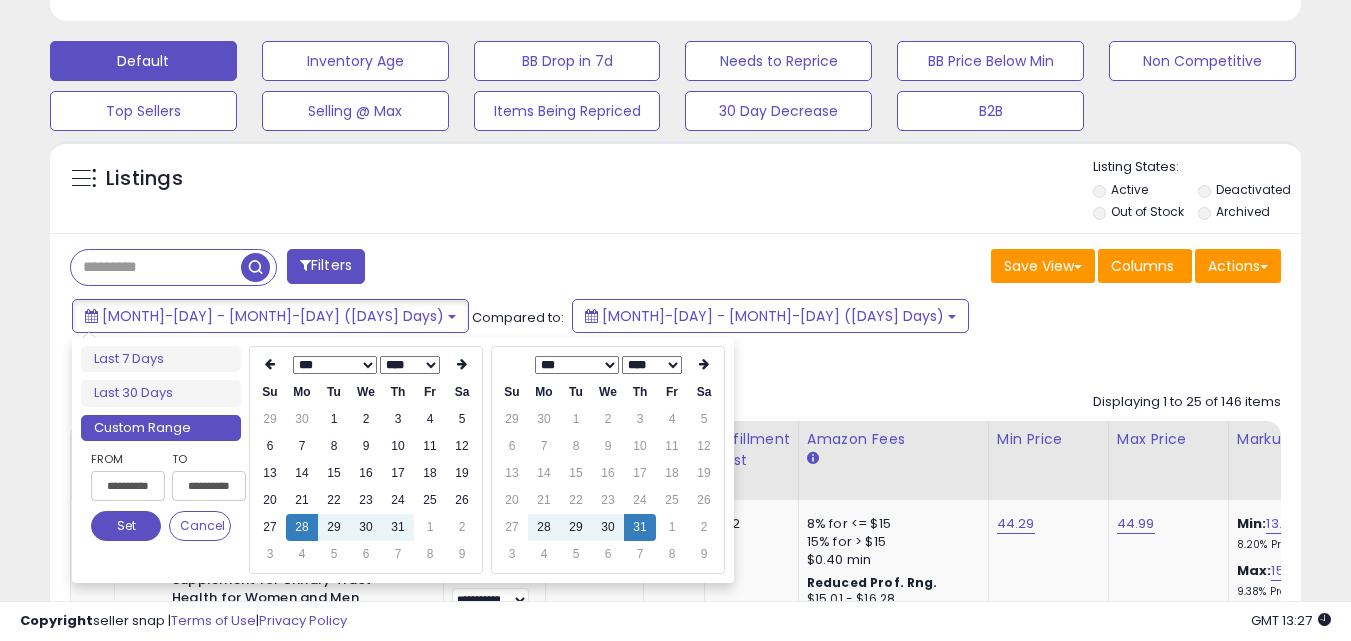 click on "Set" at bounding box center [126, 526] 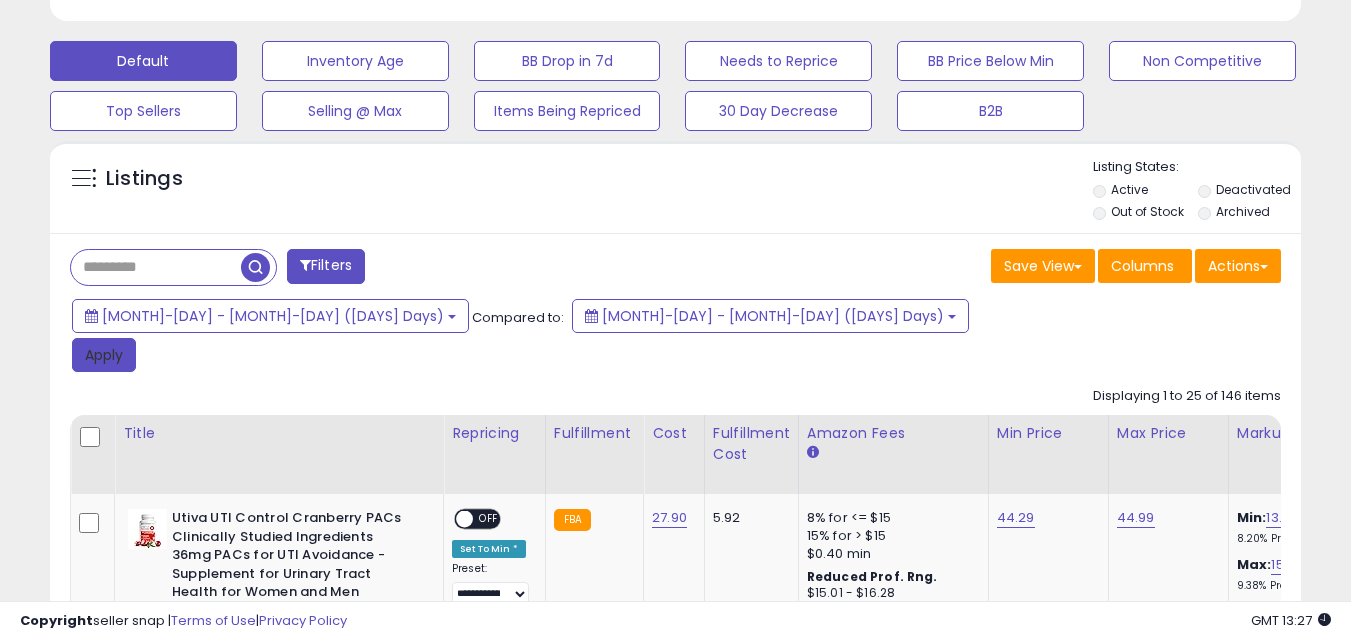 click on "Apply" at bounding box center [104, 355] 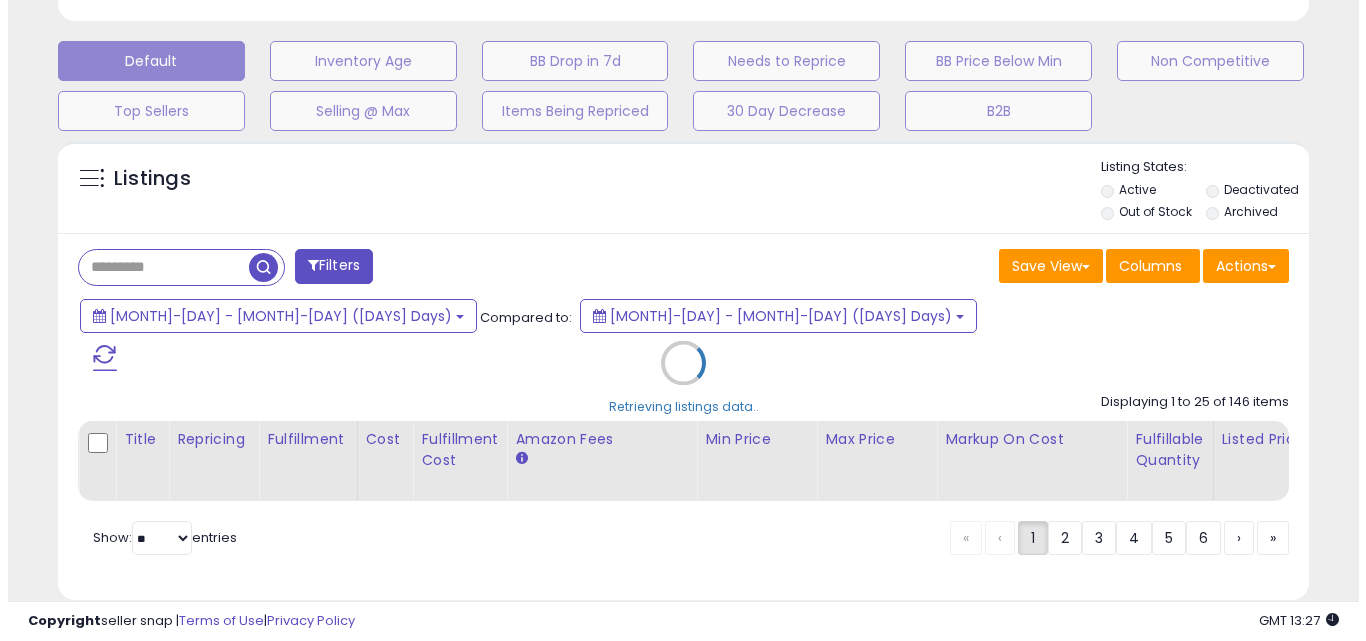 scroll, scrollTop: 999590, scrollLeft: 999267, axis: both 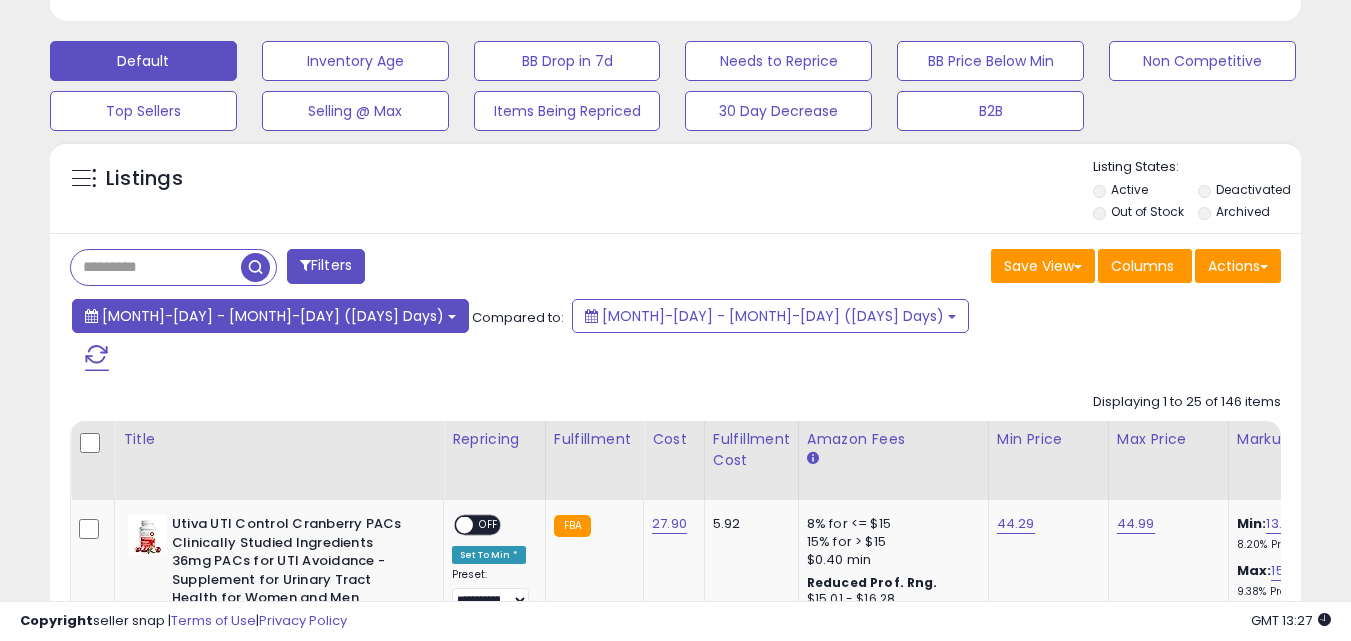 click on "[MONTH]-[DAY] - [MONTH]-[DAY] ([DAYS] Days)" at bounding box center [273, 316] 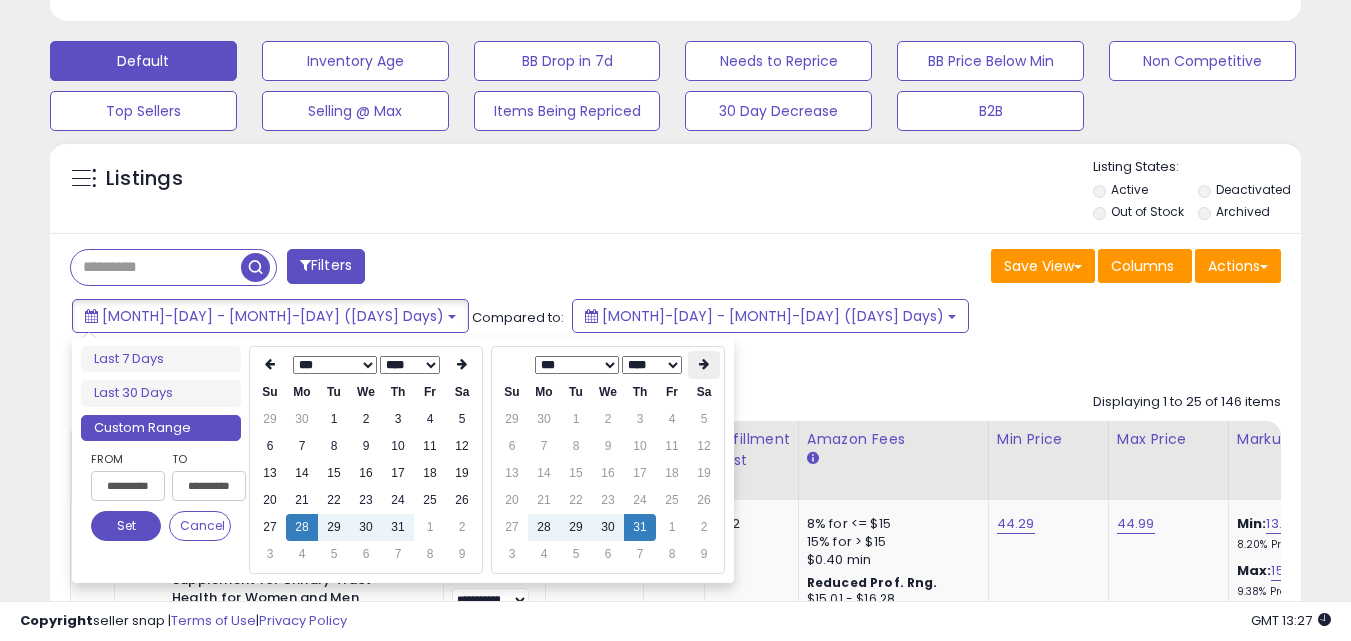 click at bounding box center (704, 364) 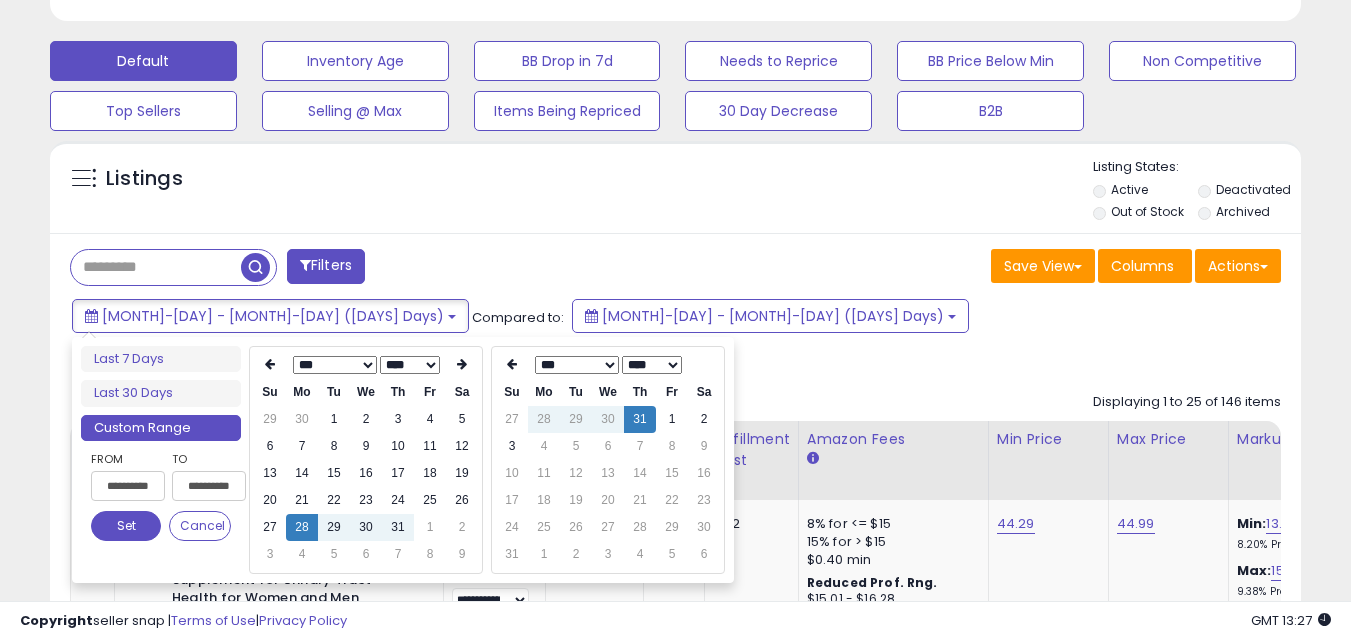 type on "**********" 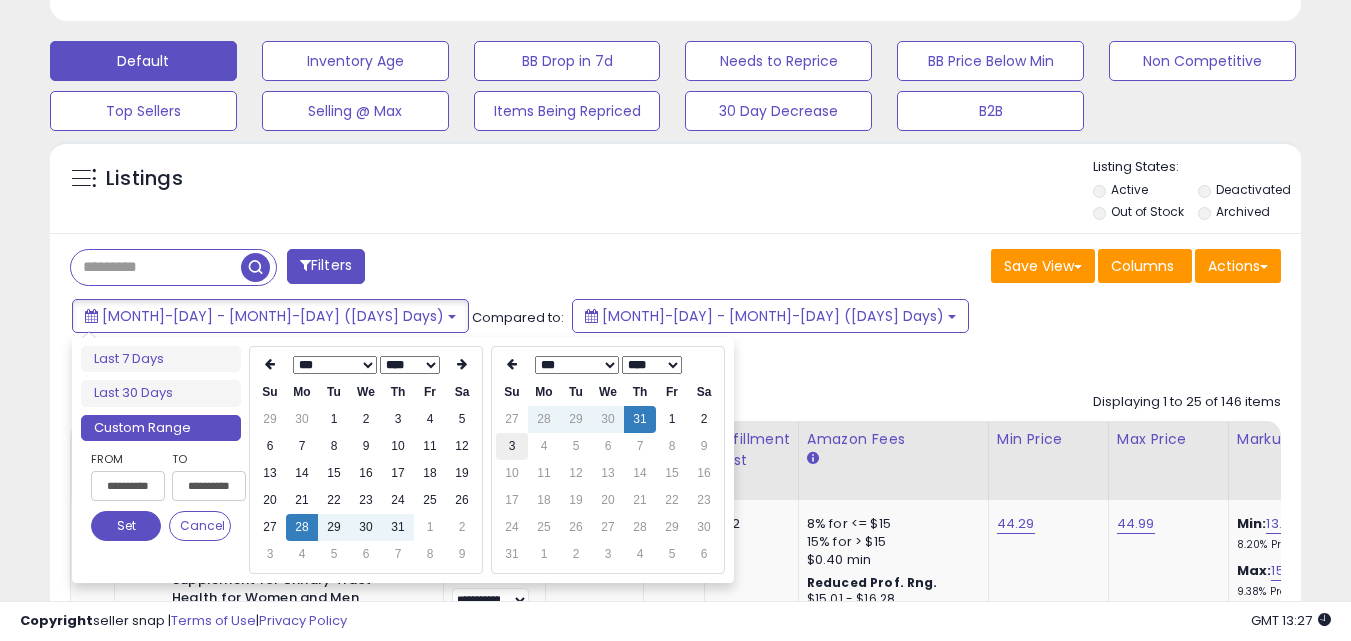 type on "**********" 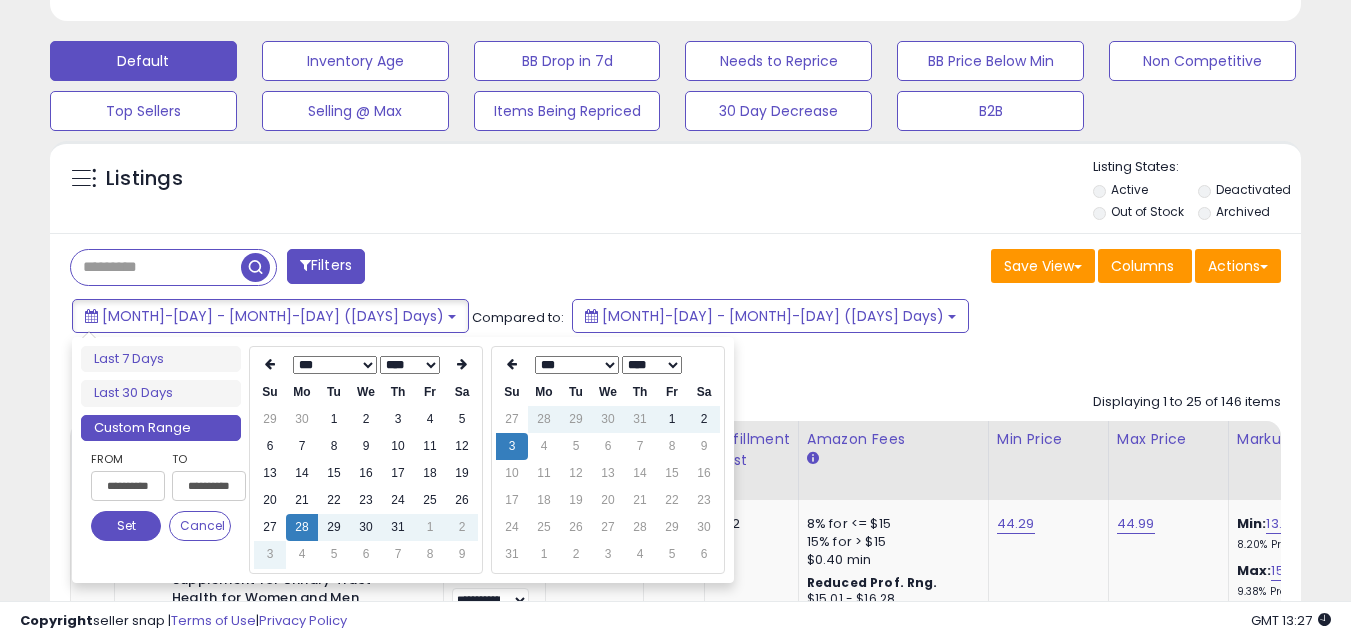 type on "**********" 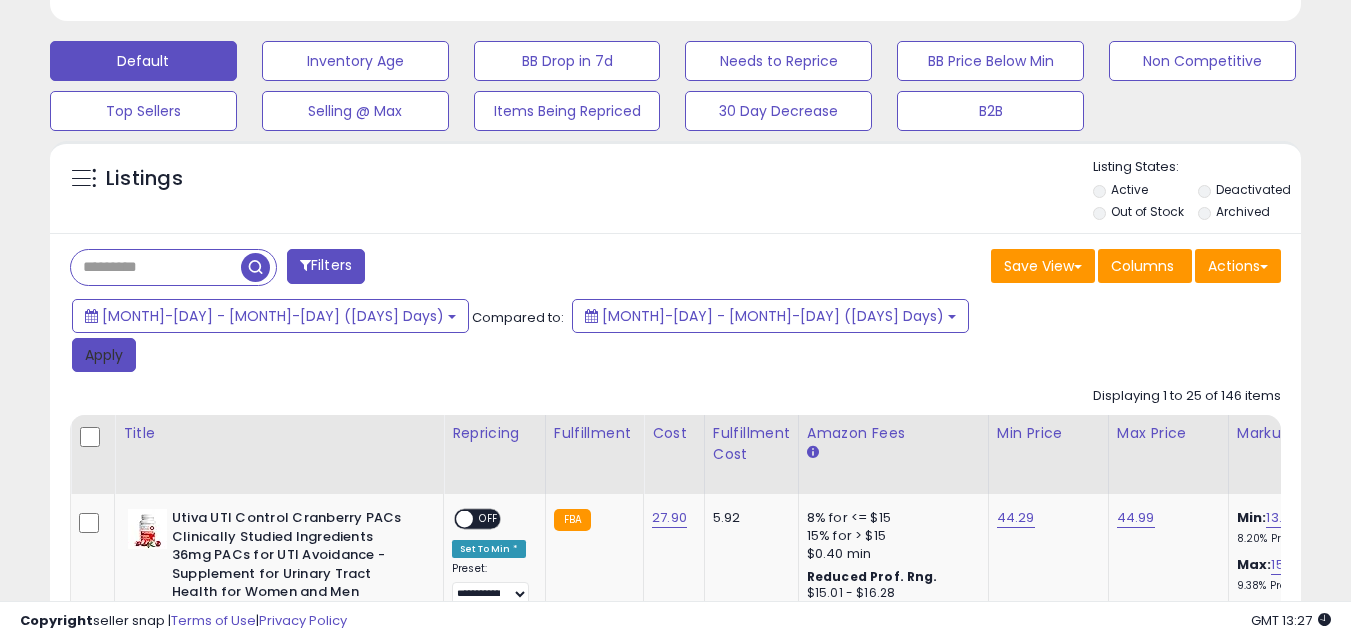 click on "Apply" at bounding box center [104, 355] 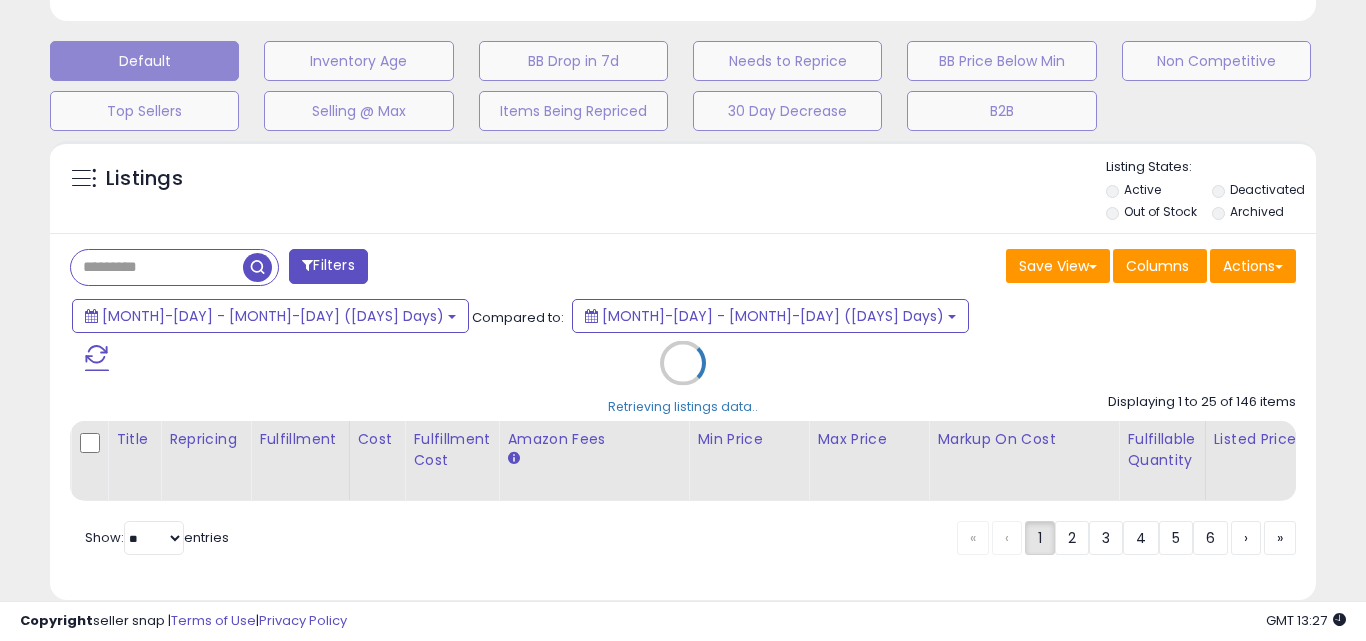scroll, scrollTop: 999590, scrollLeft: 999267, axis: both 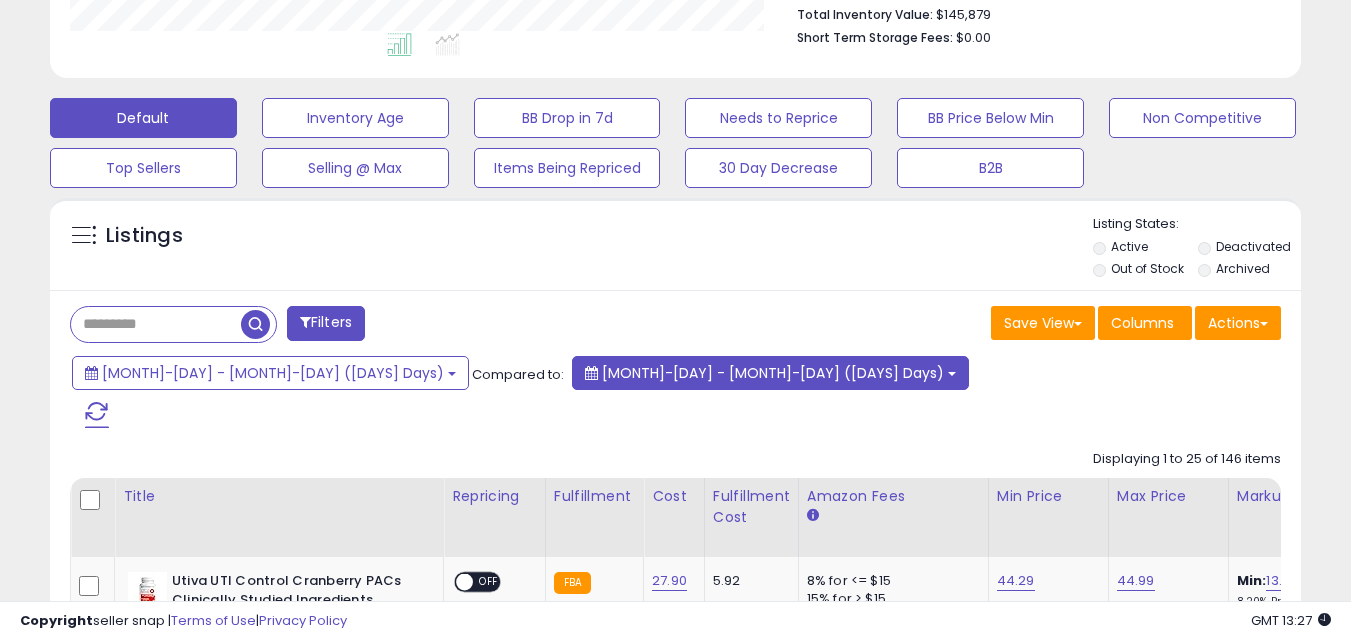 click on "[MONTH]-[DAY] - [MONTH]-[DAY] ([DAYS] Days)" at bounding box center [773, 373] 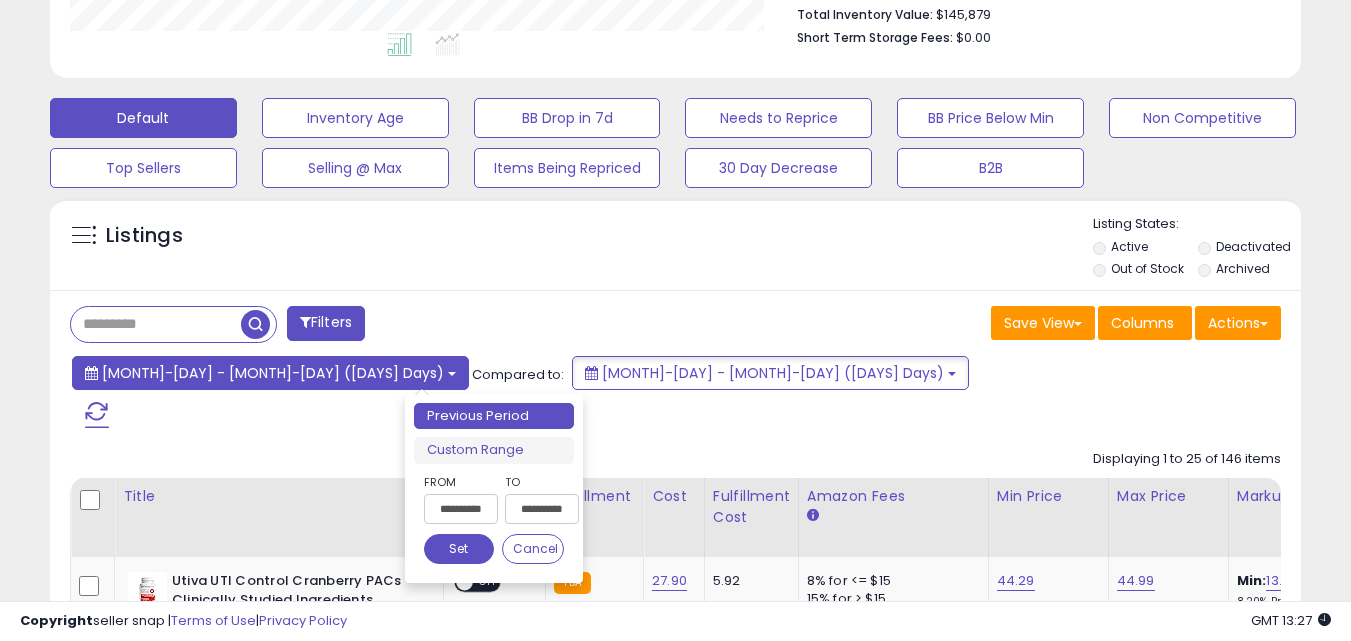 click on "[MONTH]-[DAY] - [MONTH]-[DAY] ([DAYS] Days)" at bounding box center (270, 373) 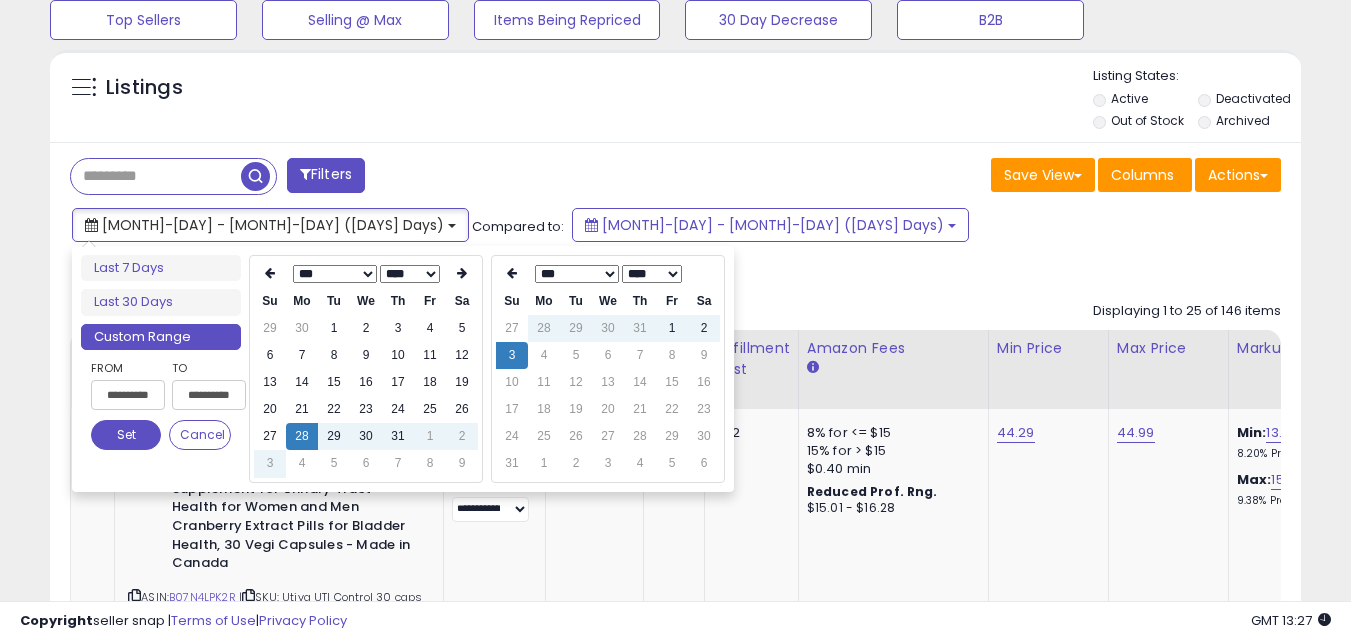 scroll, scrollTop: 681, scrollLeft: 0, axis: vertical 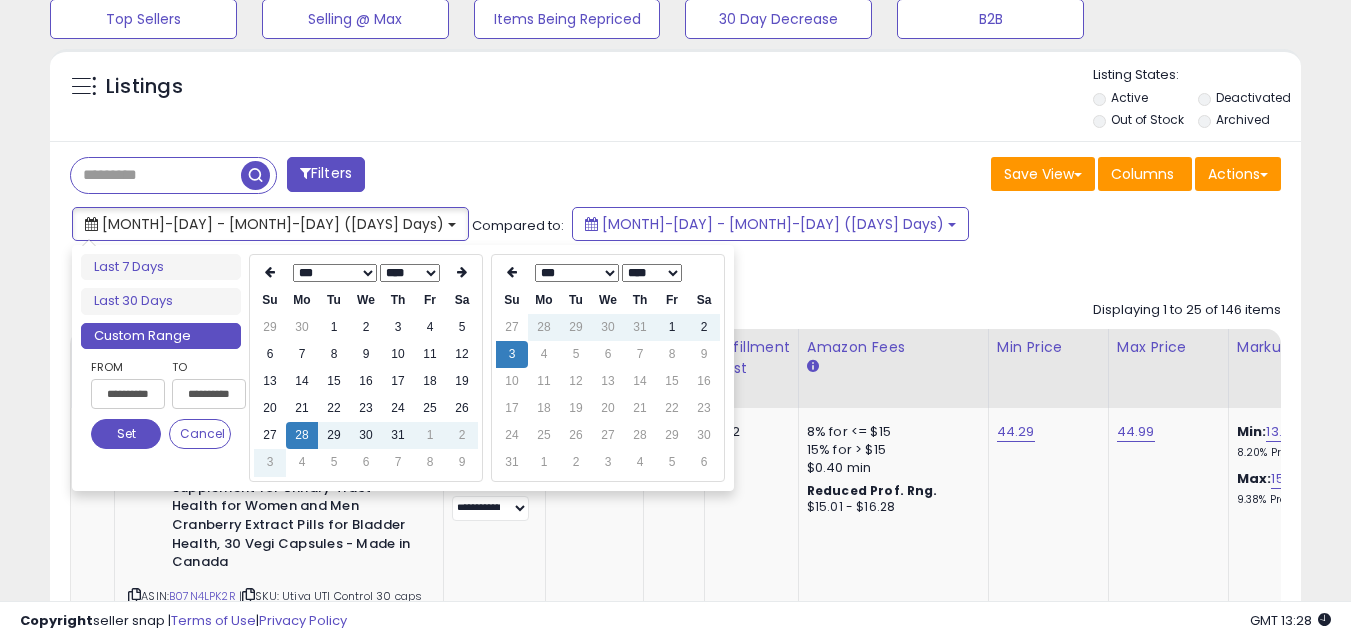 type on "**********" 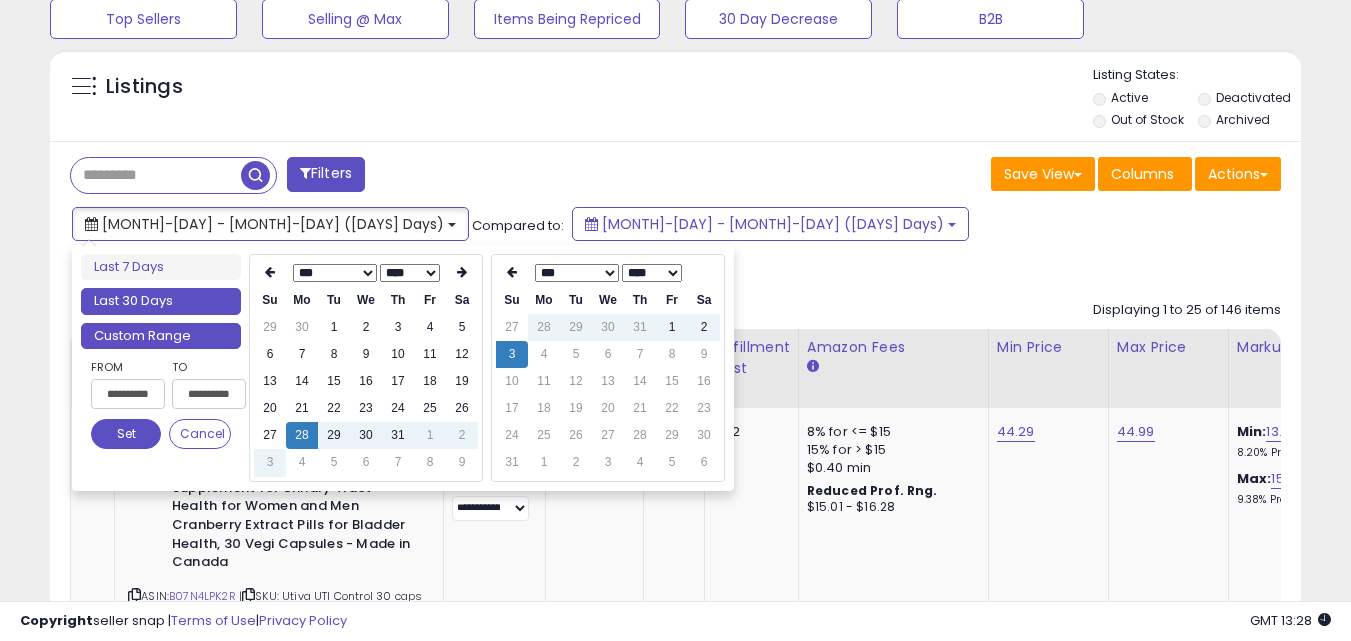 type on "**********" 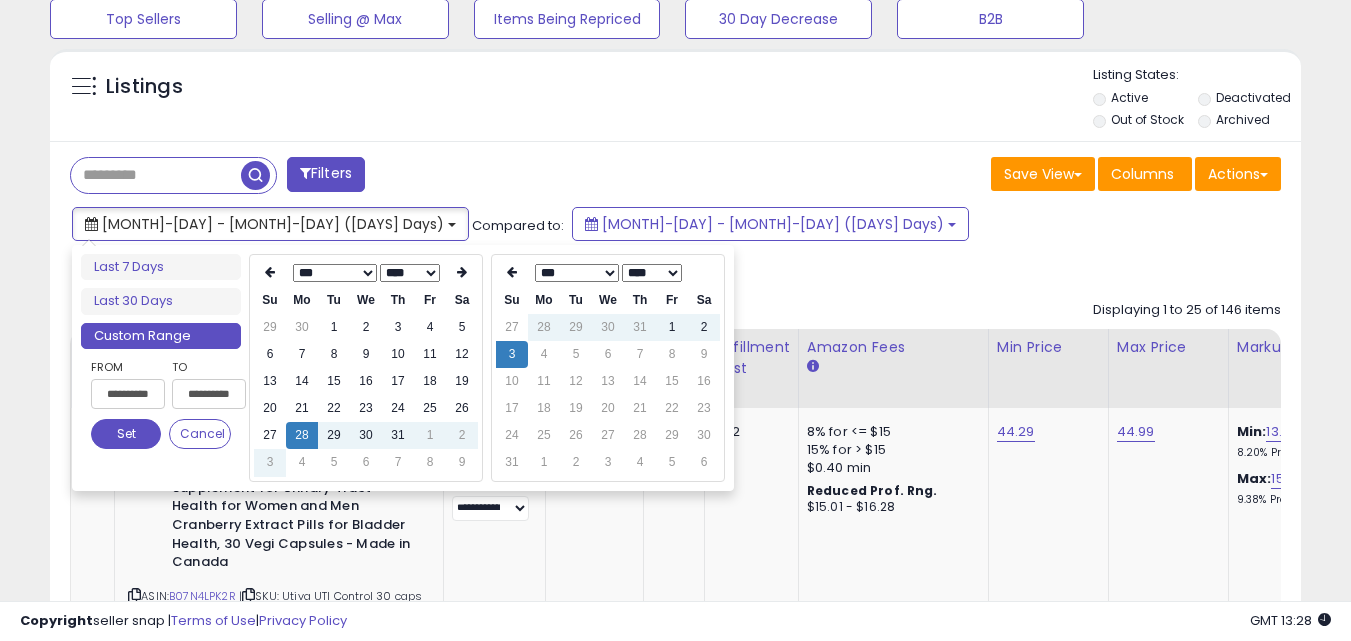 type on "**********" 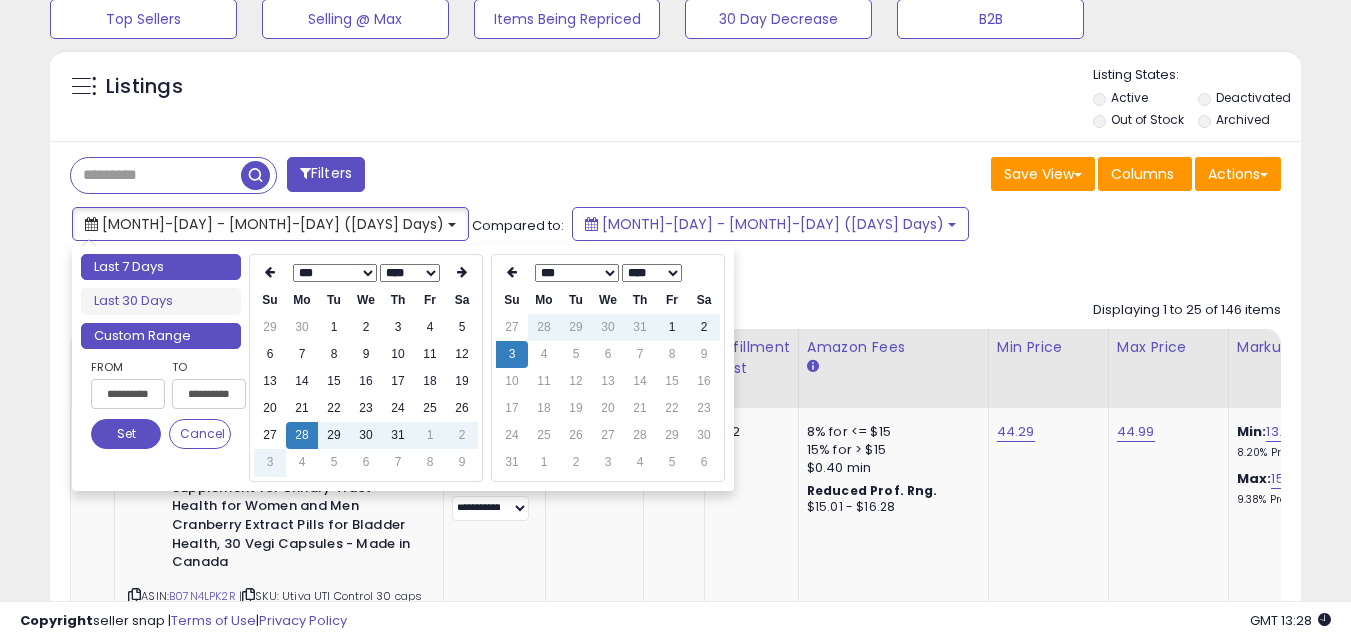type on "**********" 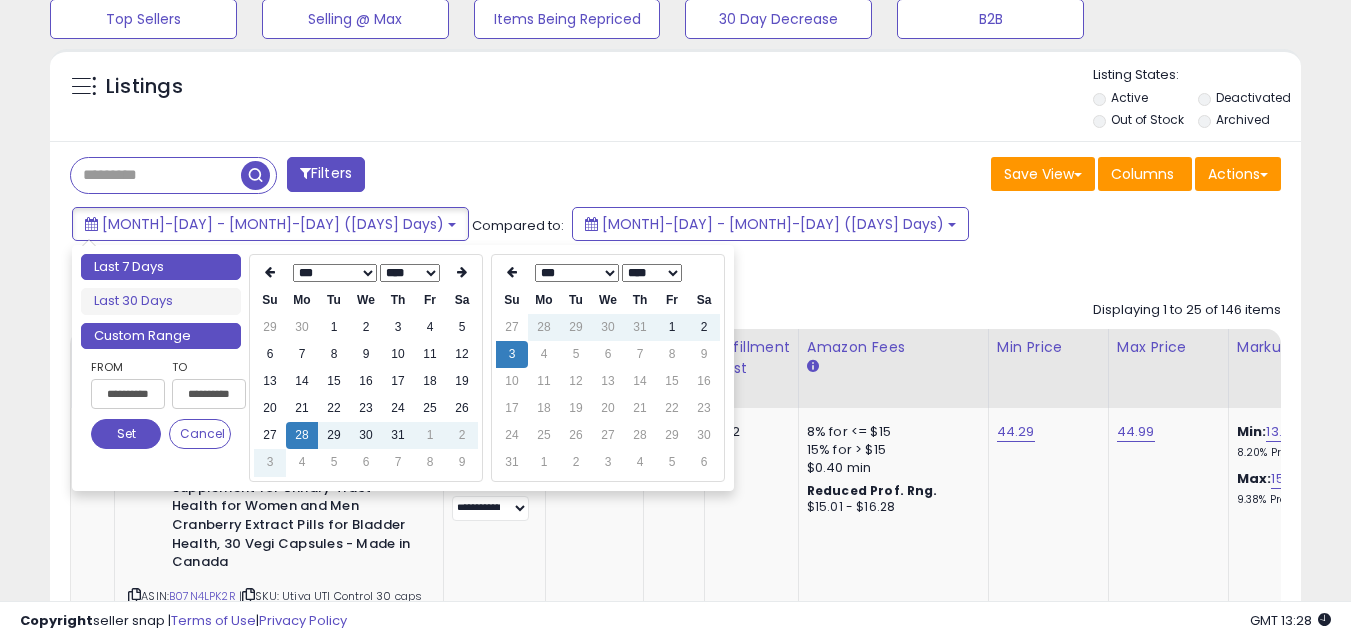 click on "Last 7 Days" at bounding box center [161, 267] 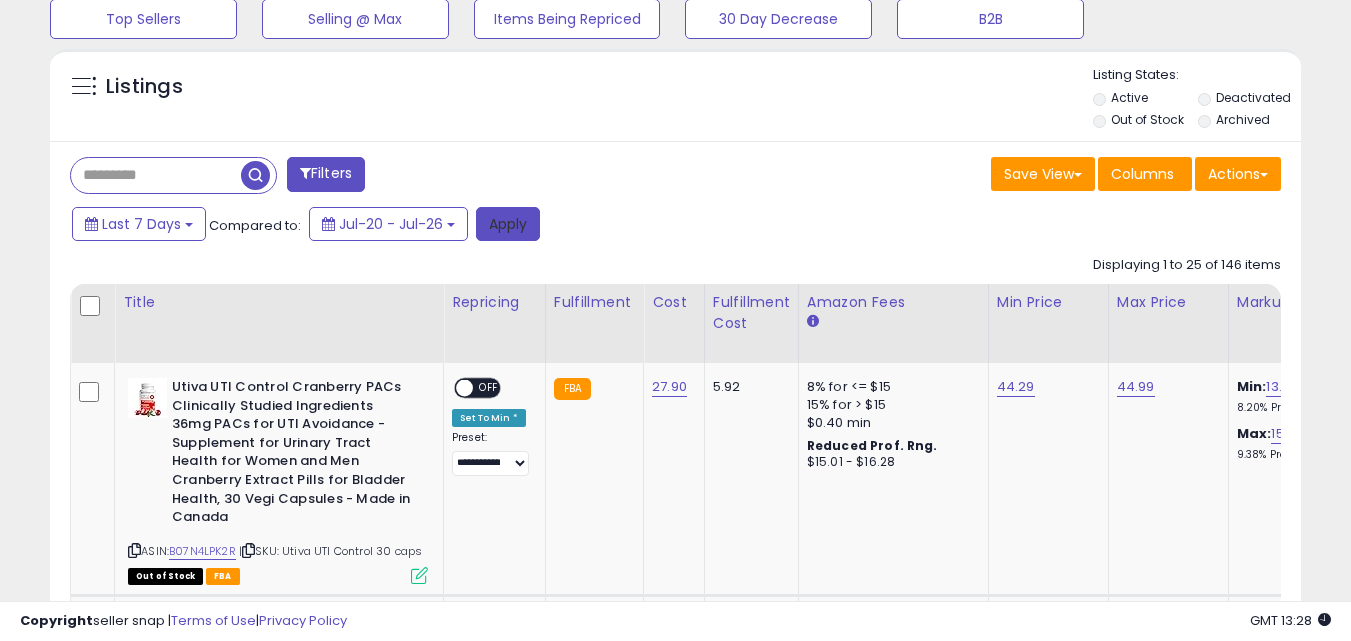 click on "Apply" at bounding box center [508, 224] 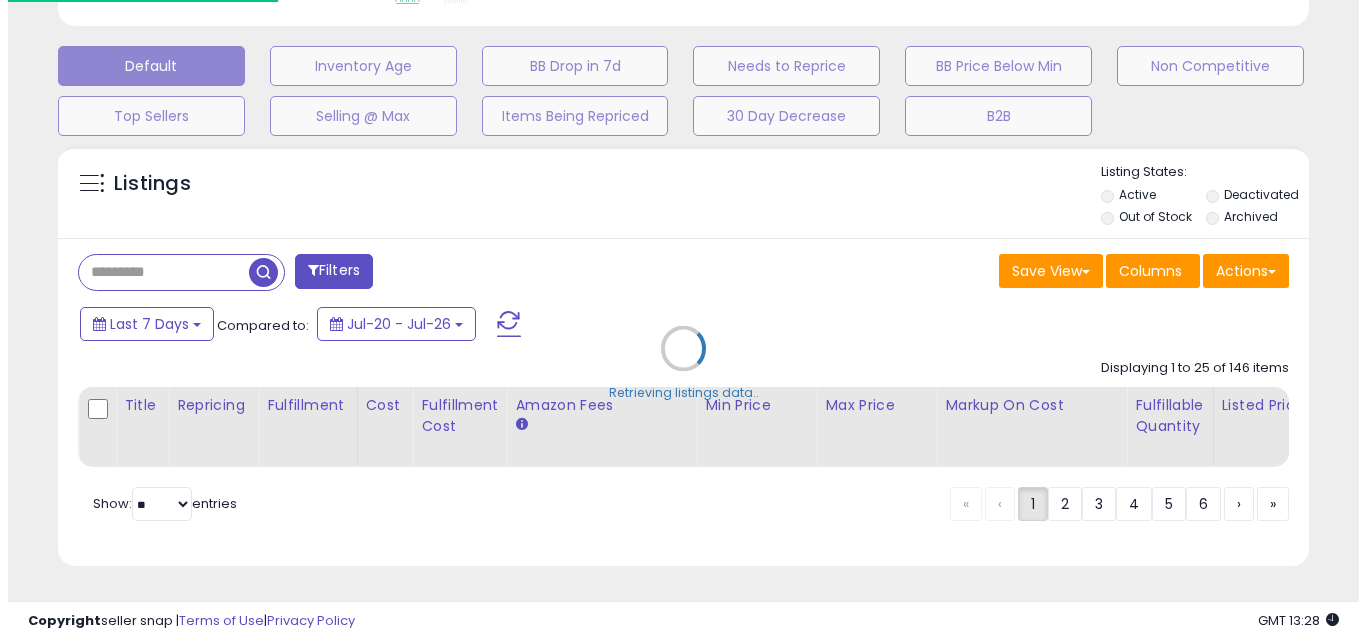 scroll, scrollTop: 599, scrollLeft: 0, axis: vertical 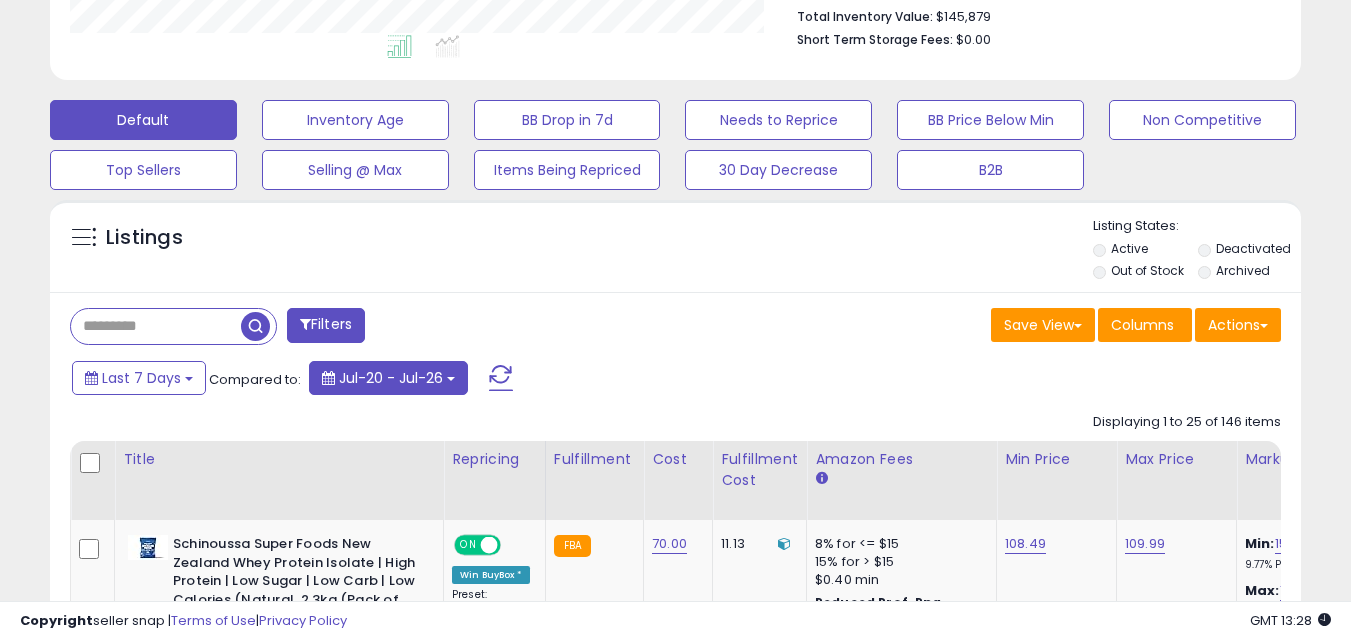 click on "Jul-20 - Jul-26" at bounding box center (391, 378) 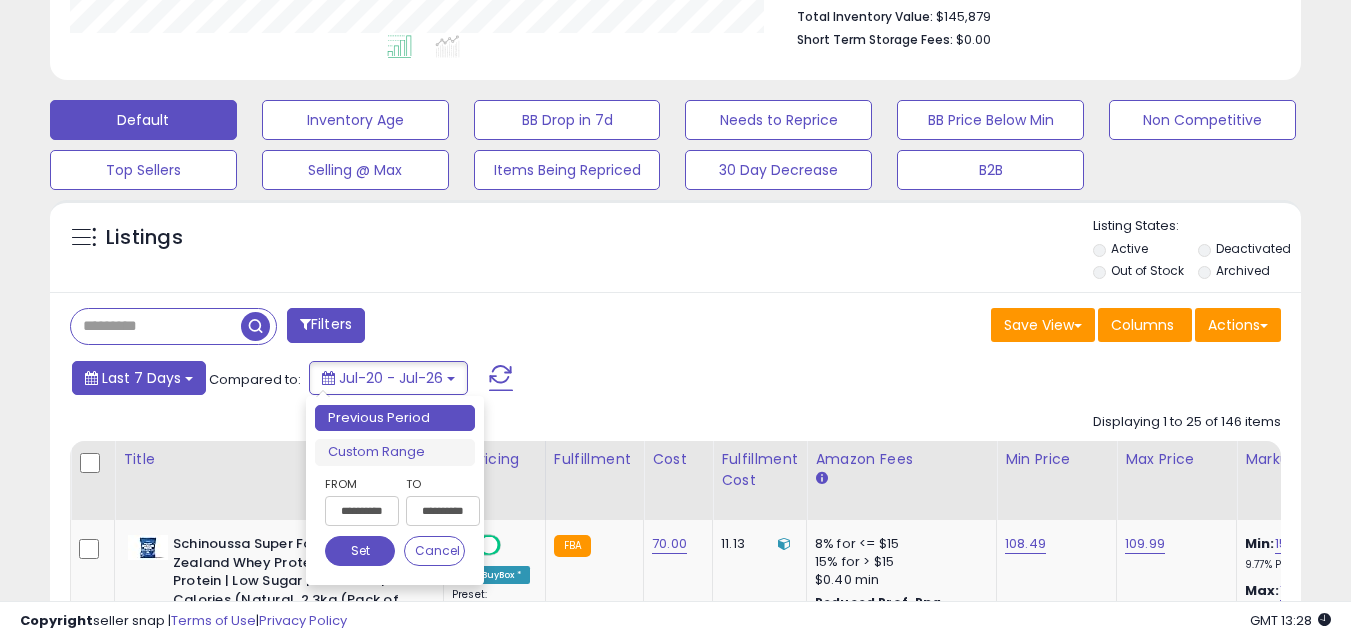 click on "Last 7 Days" at bounding box center [141, 378] 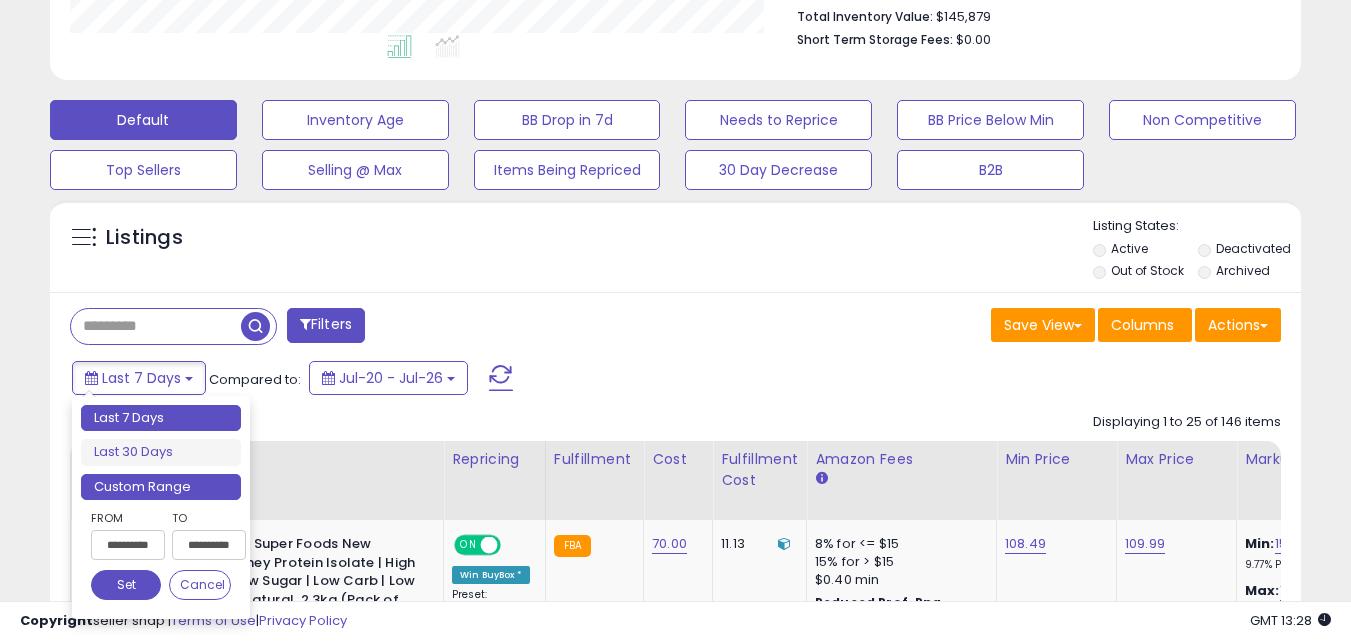 click on "Custom Range" at bounding box center (161, 487) 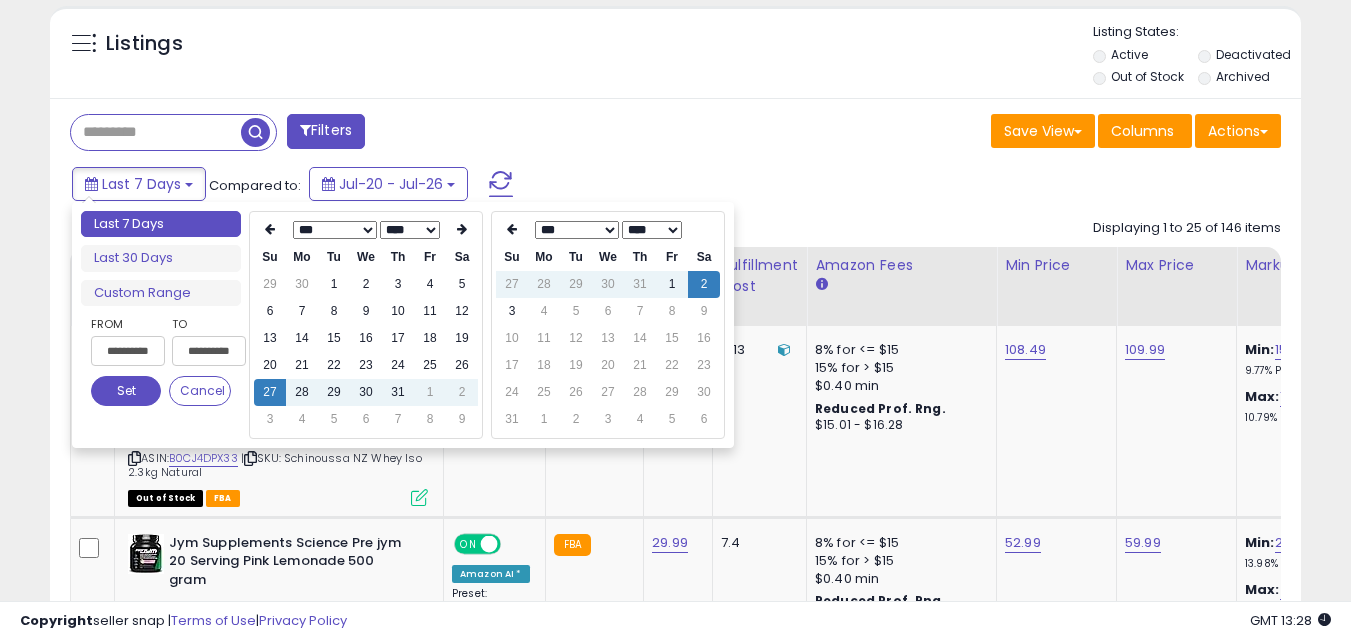 scroll, scrollTop: 725, scrollLeft: 0, axis: vertical 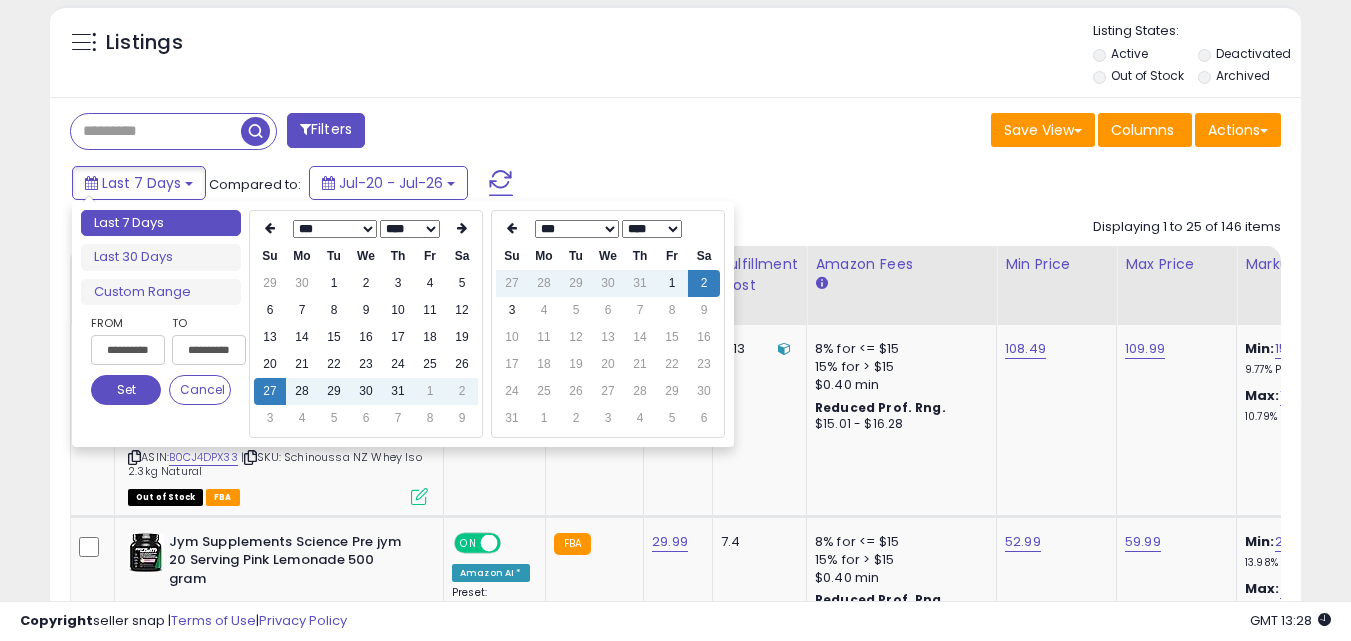 type on "**********" 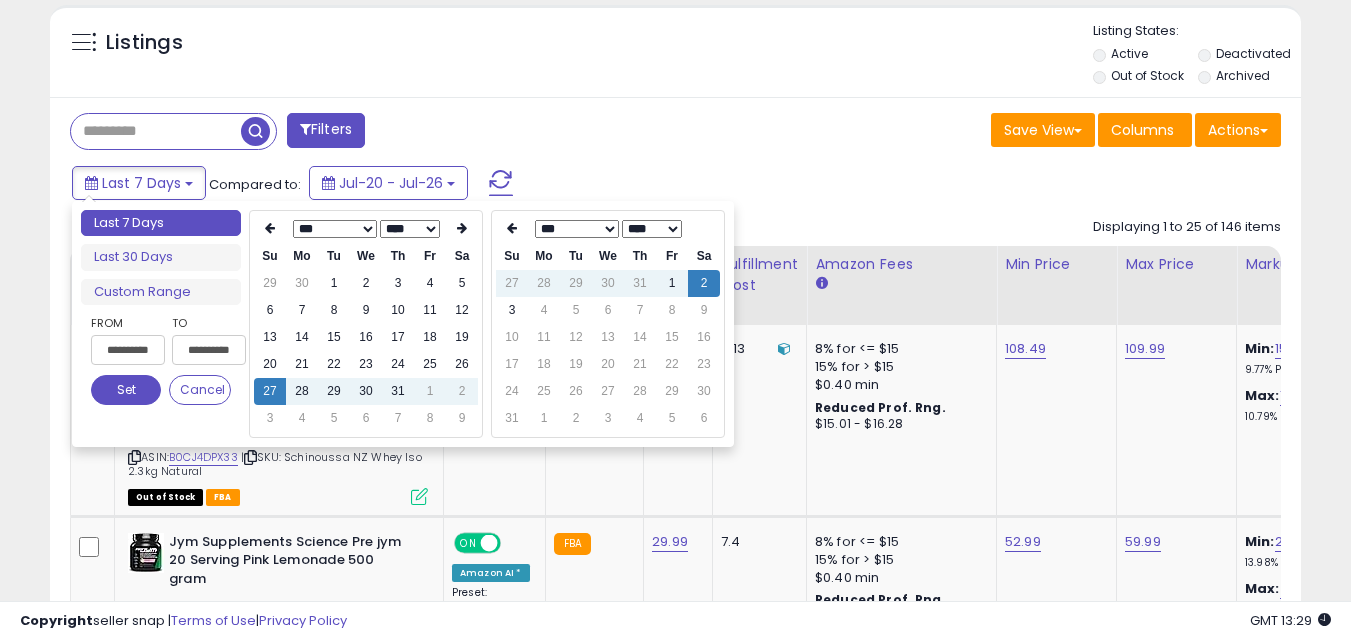 type on "**********" 